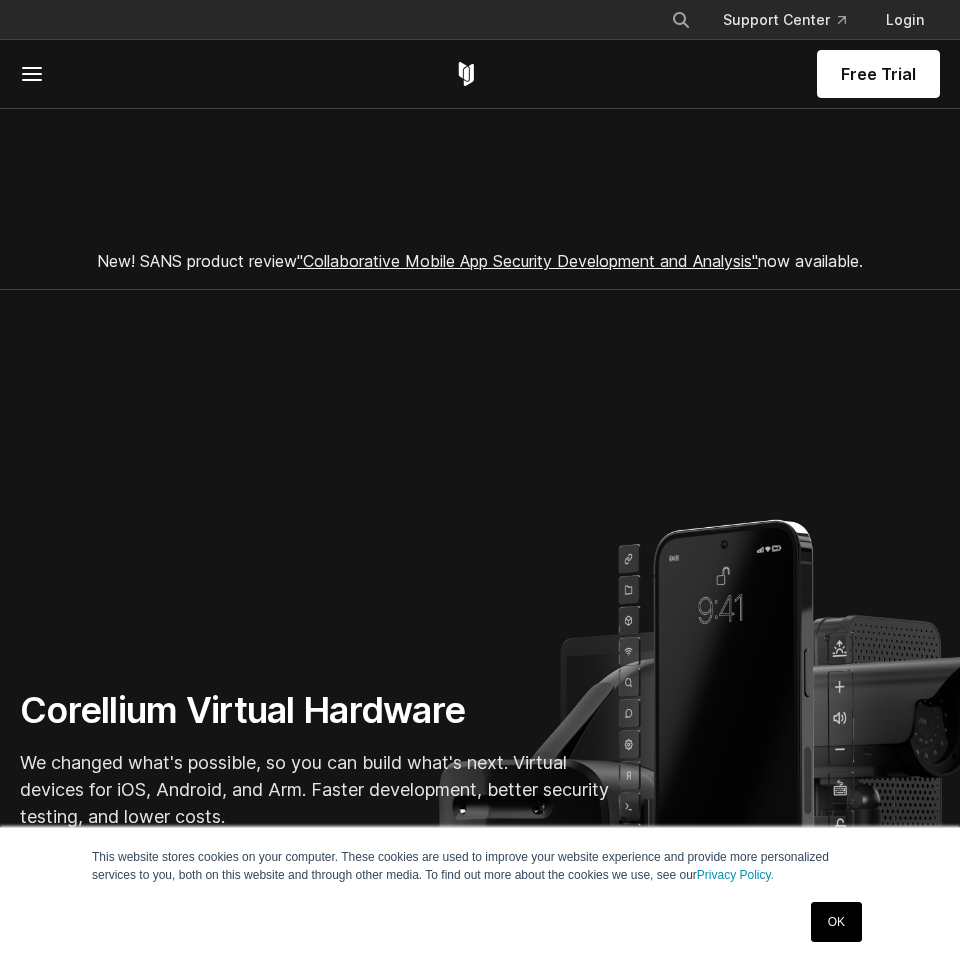 scroll, scrollTop: 0, scrollLeft: 0, axis: both 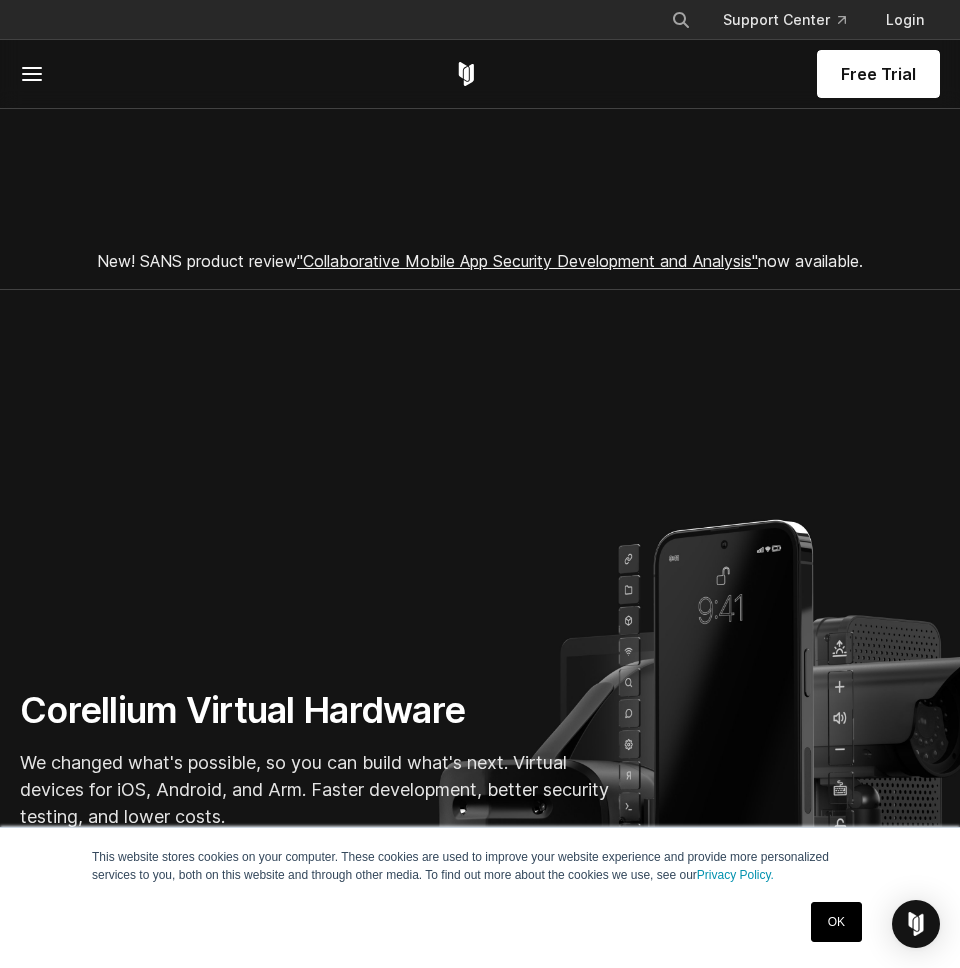 click on "OK" at bounding box center [836, 922] 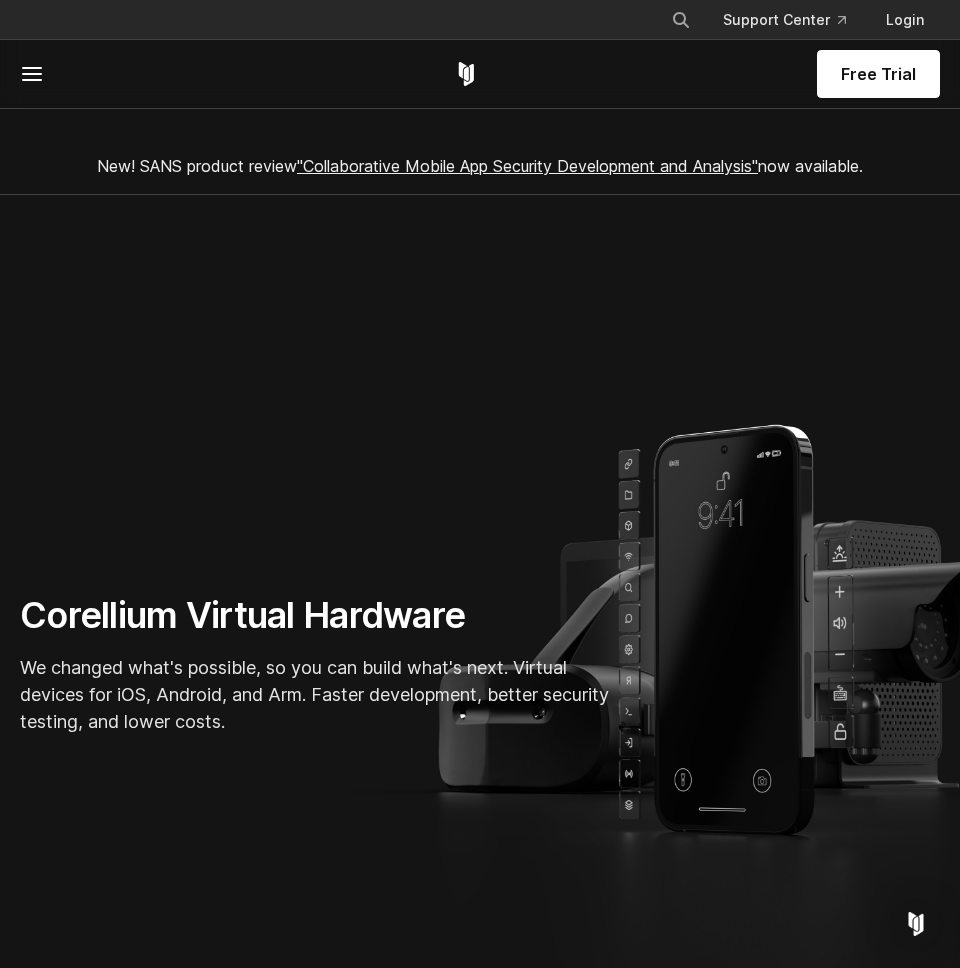 scroll, scrollTop: 0, scrollLeft: 0, axis: both 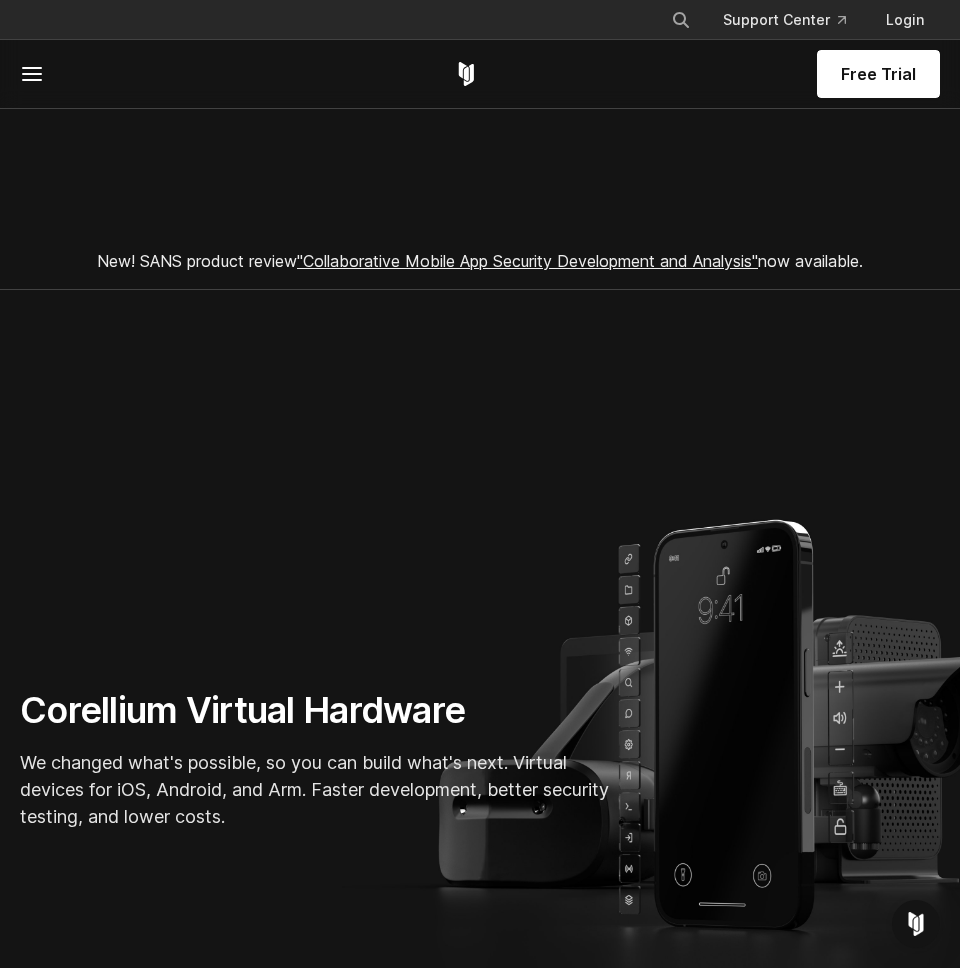 click 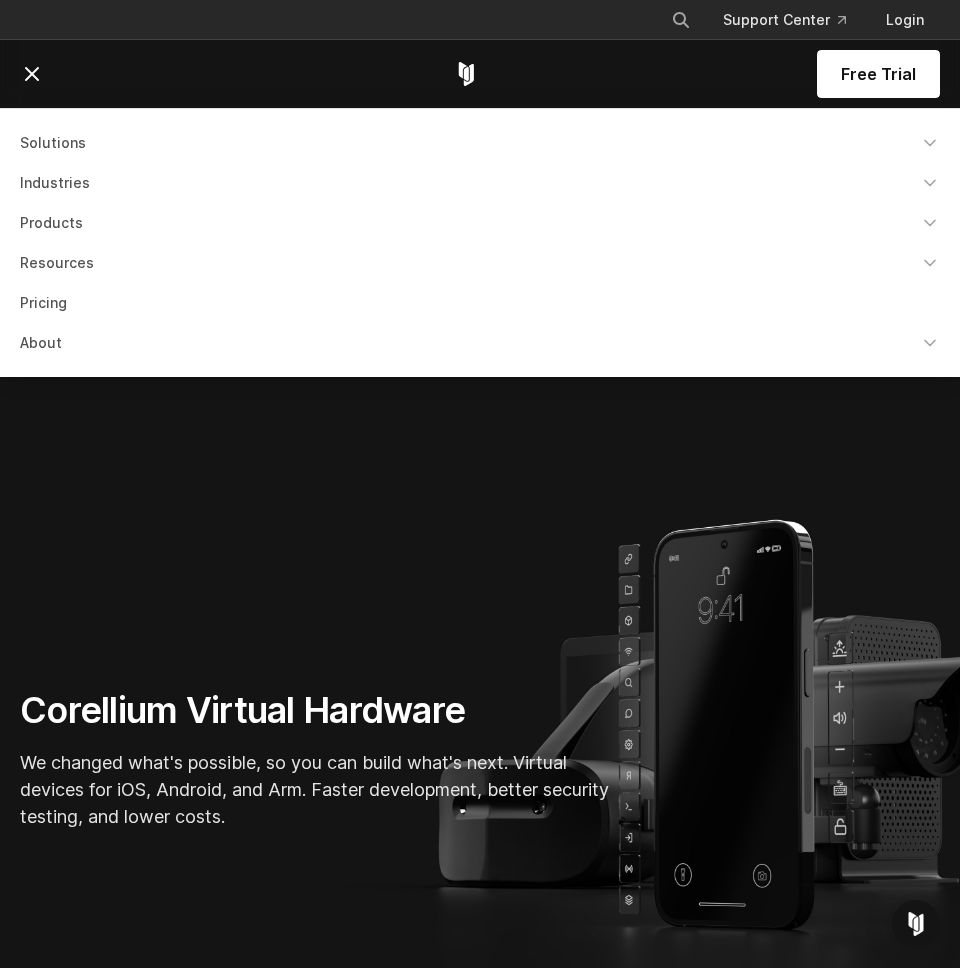 click on "Corellium Virtual Hardware
We changed what's possible, so you can build what's next. Virtual devices for iOS, Android, and Arm. Faster development, better security testing, and lower costs." at bounding box center (480, 711) 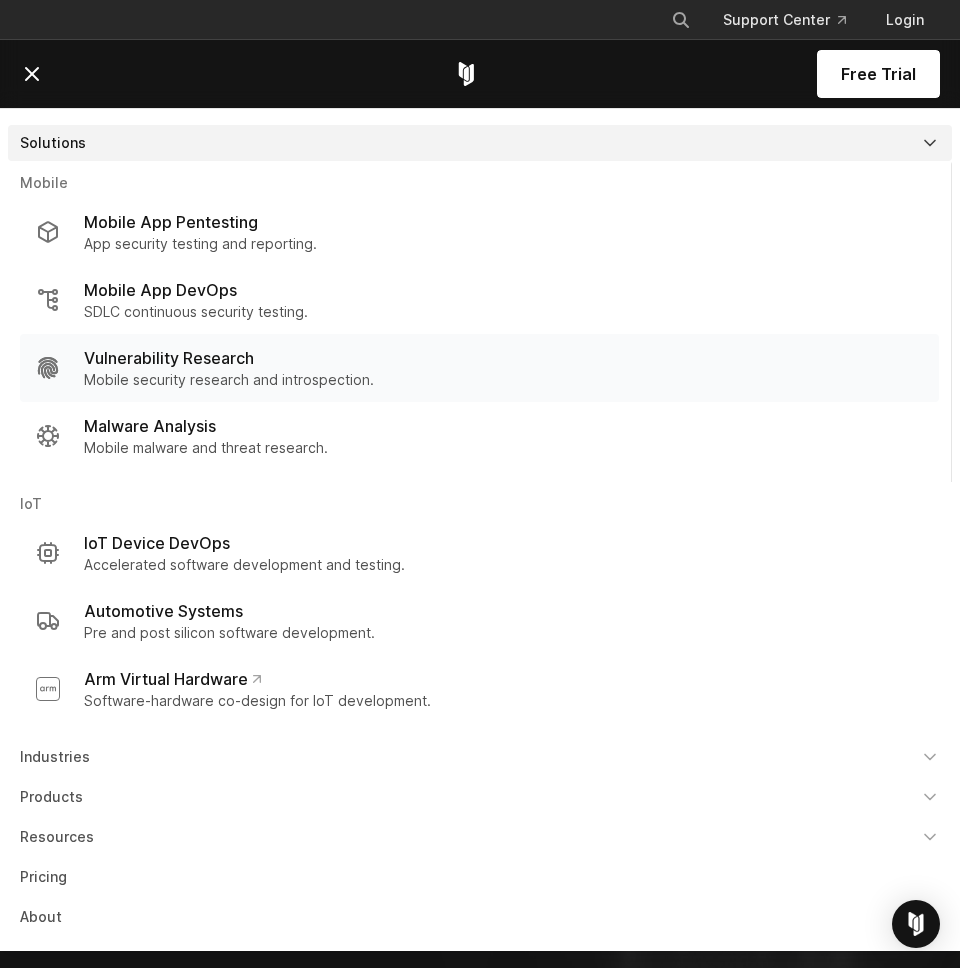 click on "Vulnerability Research" at bounding box center [229, 358] 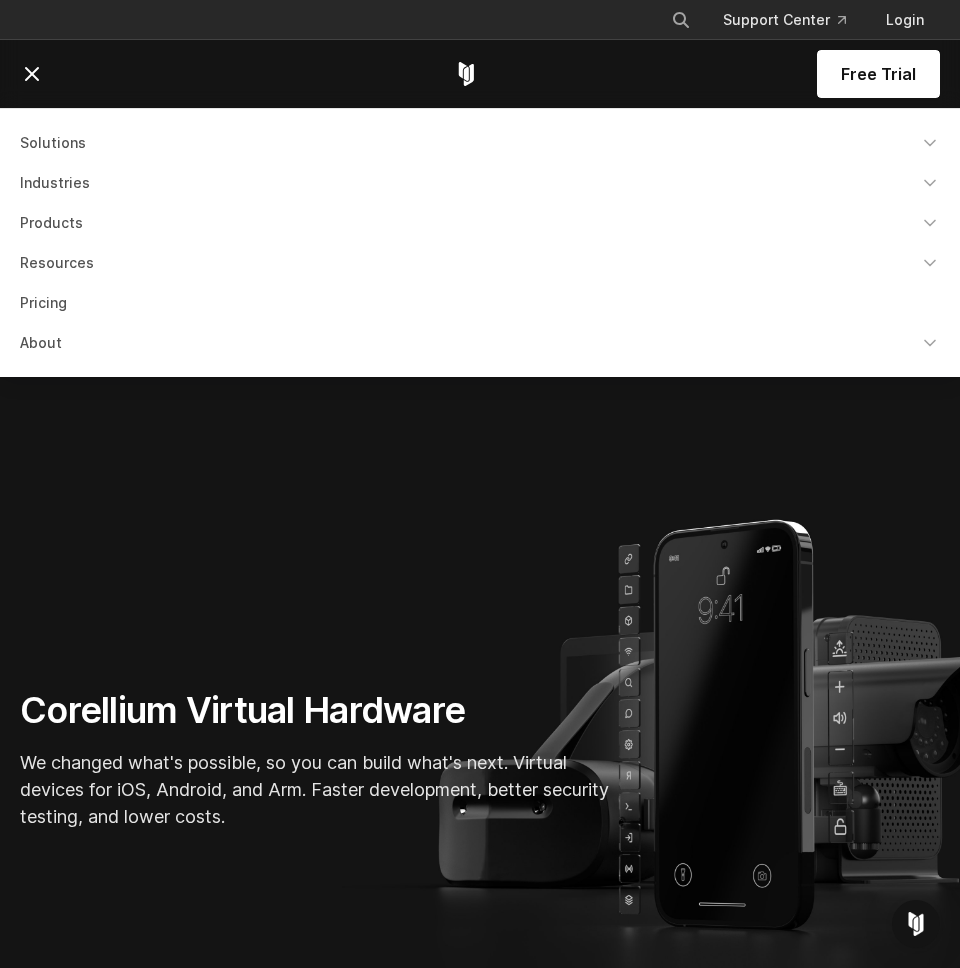 scroll, scrollTop: 389, scrollLeft: 0, axis: vertical 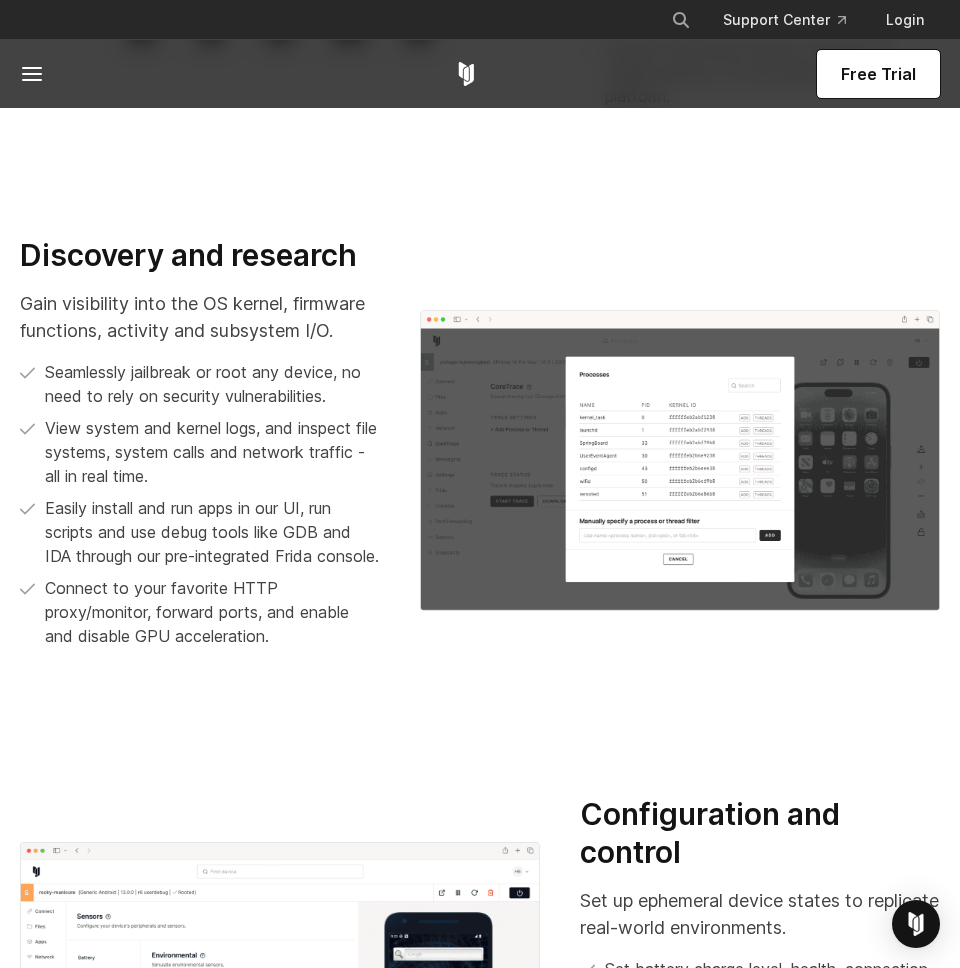 click on "Discovery and research
Gain visibility into the OS kernel, firmware functions, activity and subsystem I/O.
Seamlessly jailbreak or root any device, no need to rely on security vulnerabilities.
View system and kernel logs, and inspect file systems, system calls and network traffic - all in real time.
Easily install and run apps in our UI, run scripts and use debug tools like GDB and IDA through our pre-integrated Frida console.
Connect to your favorite HTTP proxy/monitor, forward ports, and enable and disable GPU acceleration." at bounding box center [480, 453] 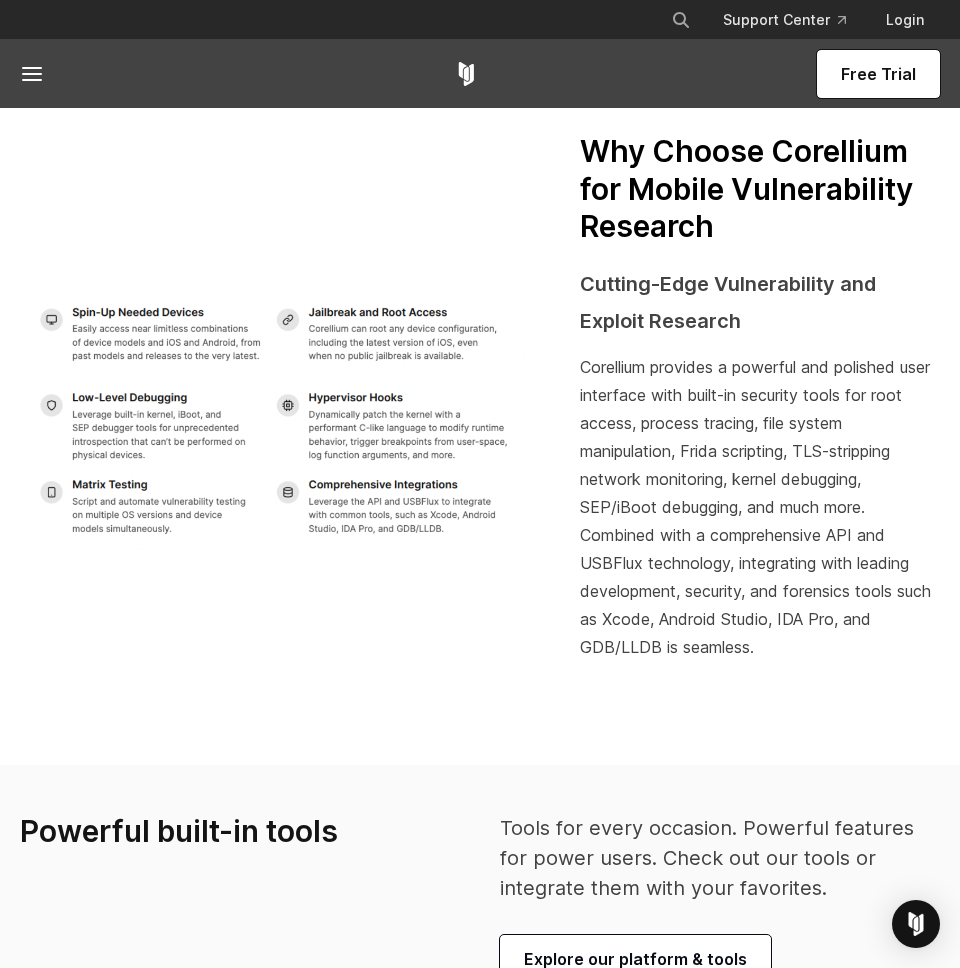 scroll, scrollTop: 3940, scrollLeft: 0, axis: vertical 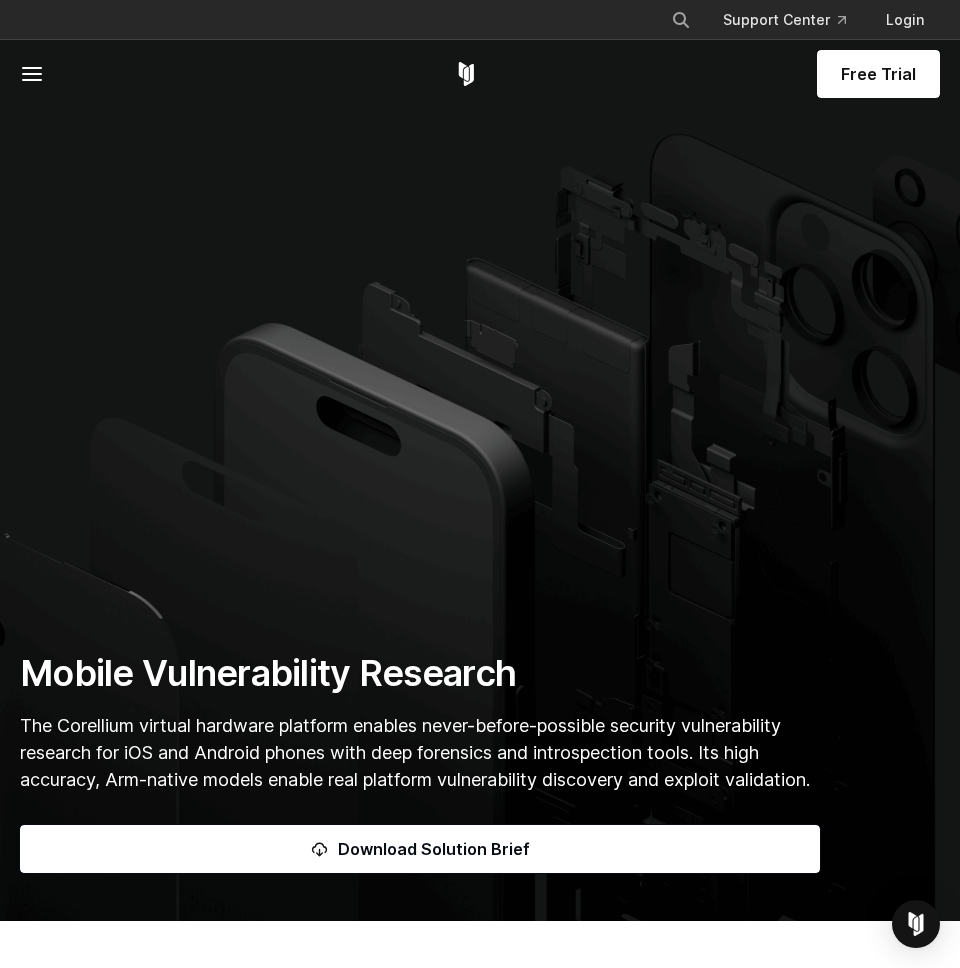 click on "Mobile Vulnerability Research
The Corellium virtual hardware platform enables never-before-possible security vulnerability research for iOS and Android phones with deep forensics and introspection tools. Its high accuracy, Arm-native models enable real platform vulnerability discovery and exploit validation.
Download Solution Brief" at bounding box center [480, 461] 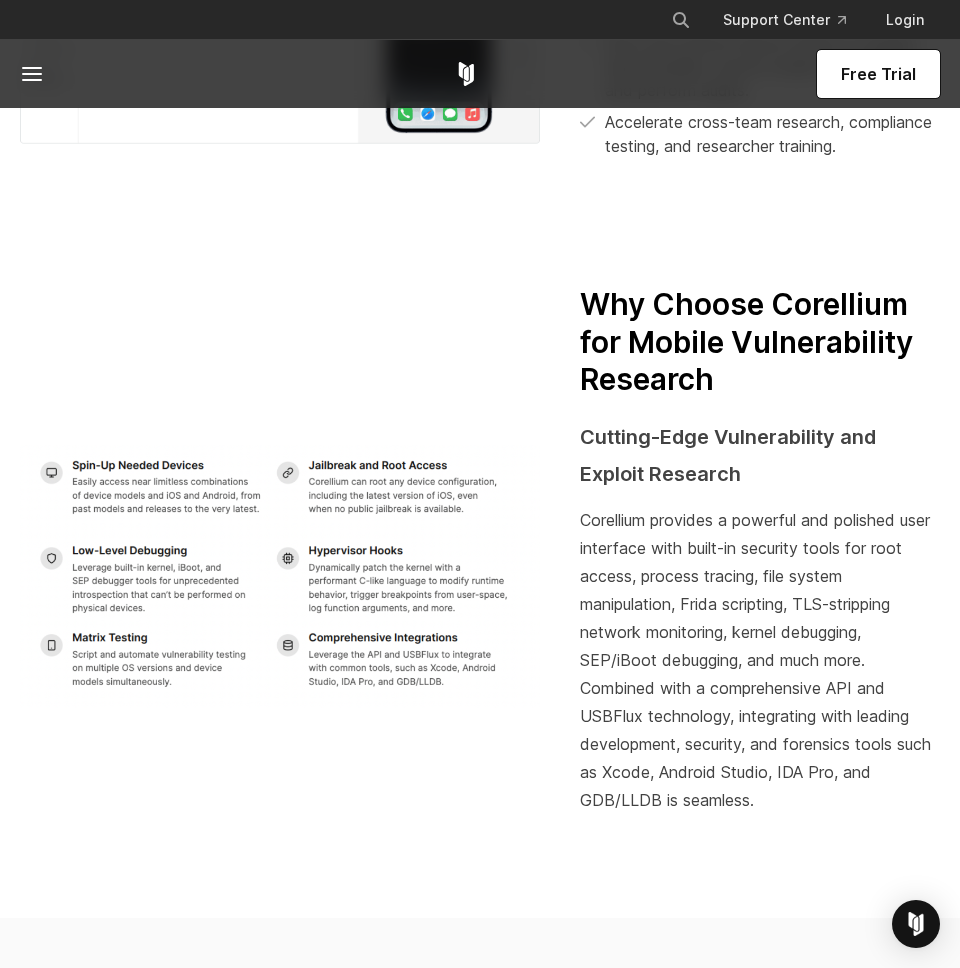 scroll, scrollTop: 4149, scrollLeft: 0, axis: vertical 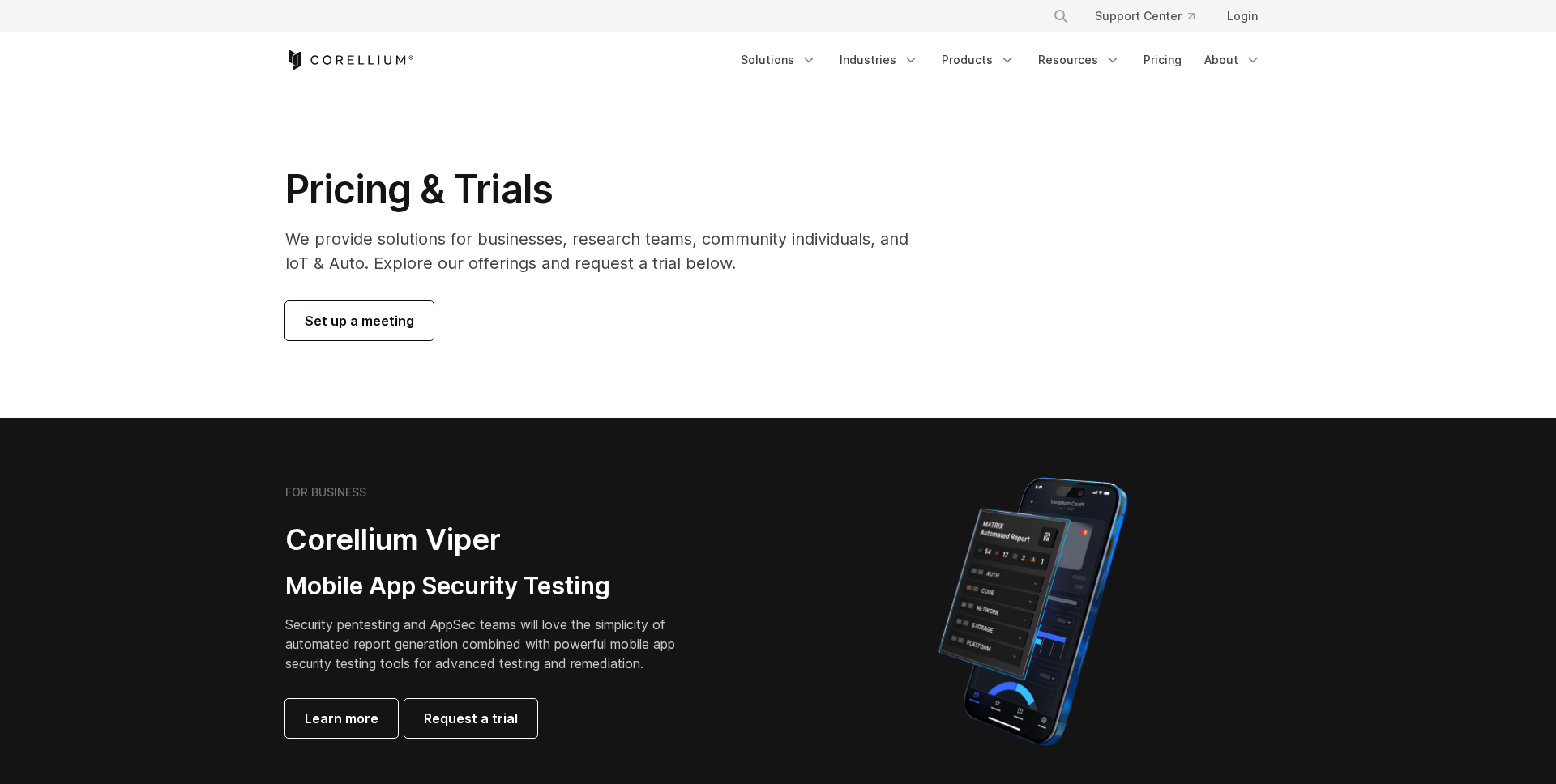click on "Set up a meeting" at bounding box center [608, 321] 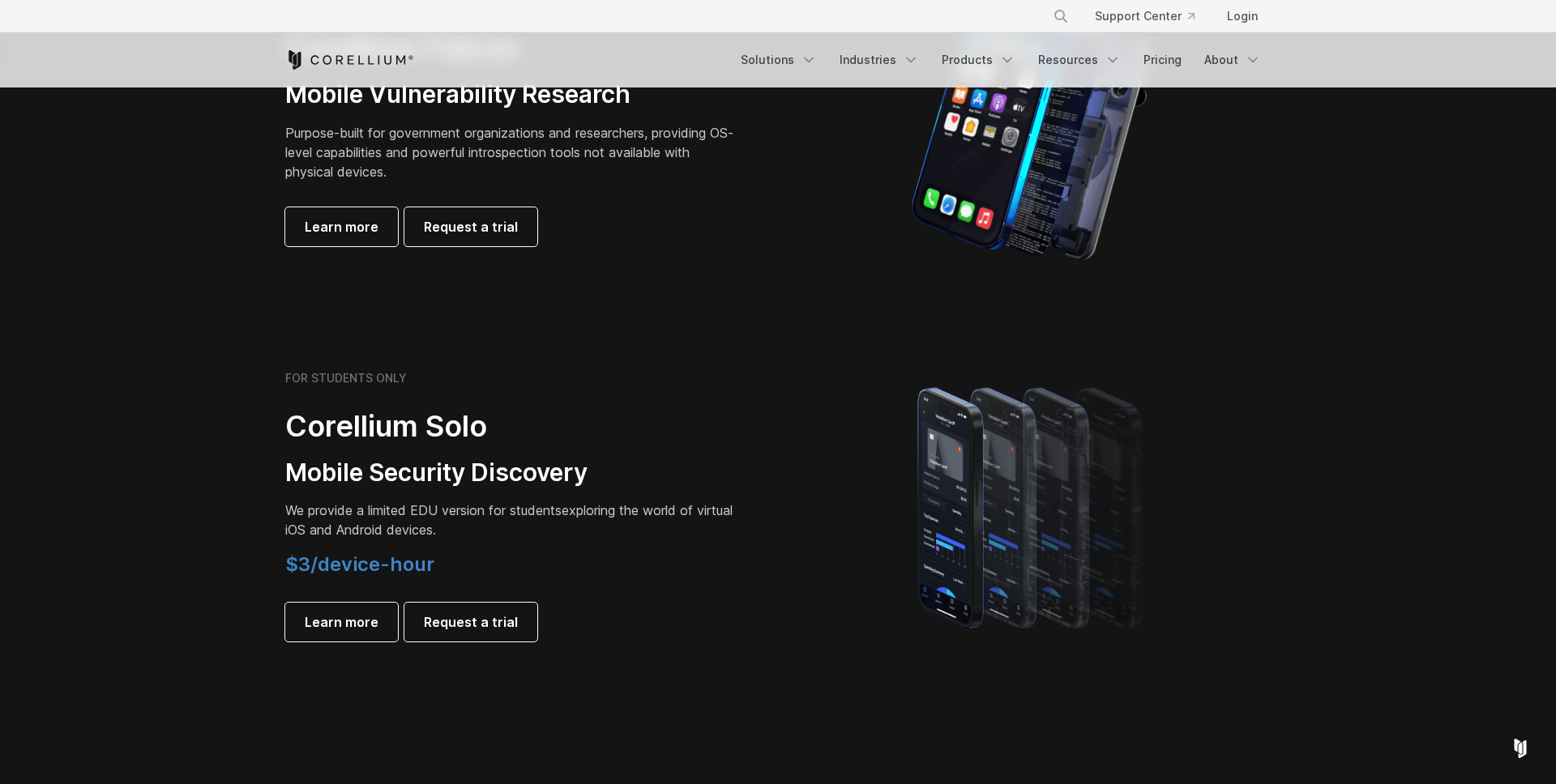 scroll, scrollTop: 1036, scrollLeft: 0, axis: vertical 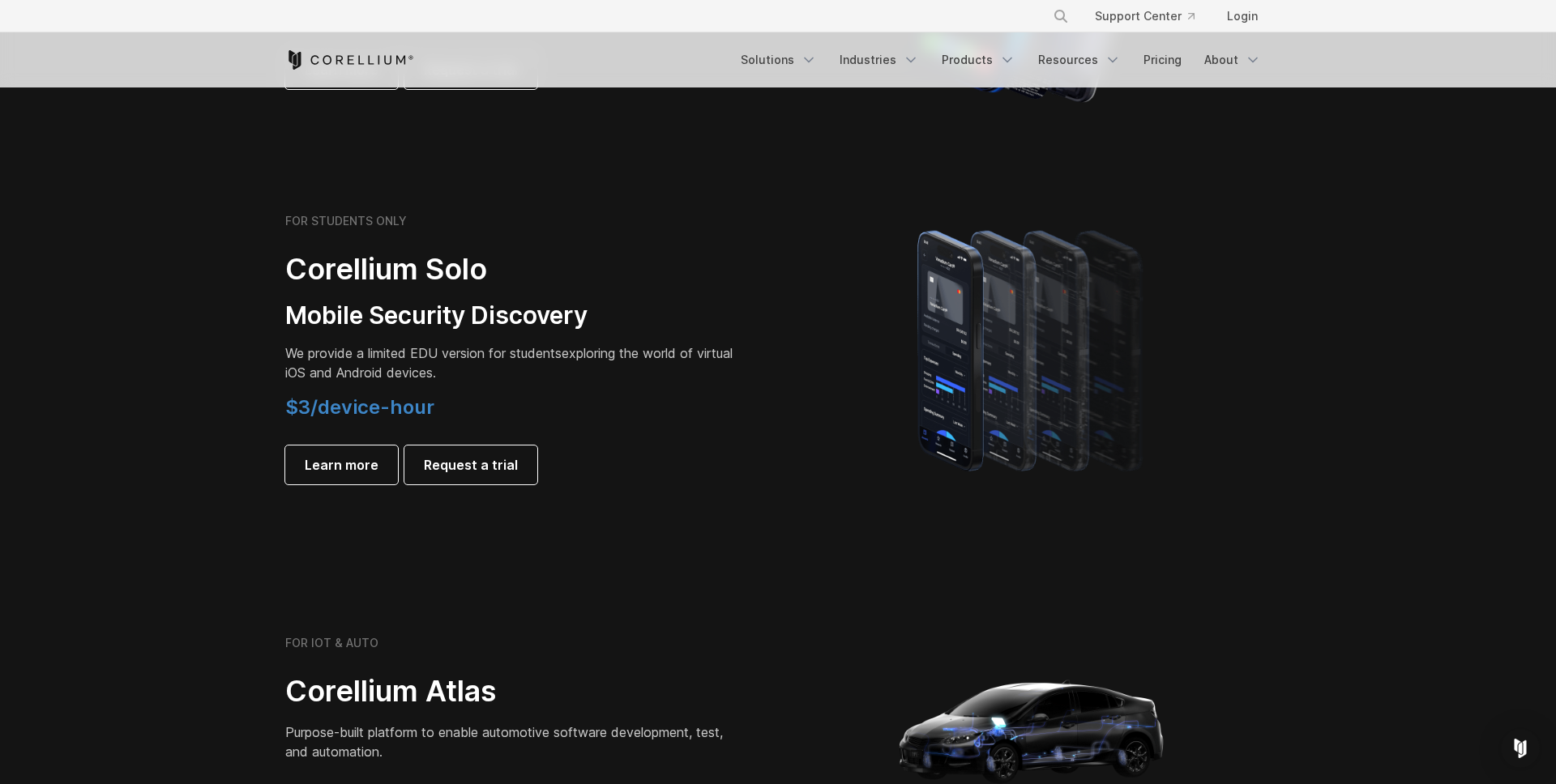 click on "FOR STUDENTS ONLY
Corellium Solo
Mobile Security Discovery
We provide a limited EDU version for students  exploring the world of virtual iOS and Android devices.
$3/device-hour
Learn more
Request a trial" at bounding box center (778, 349) 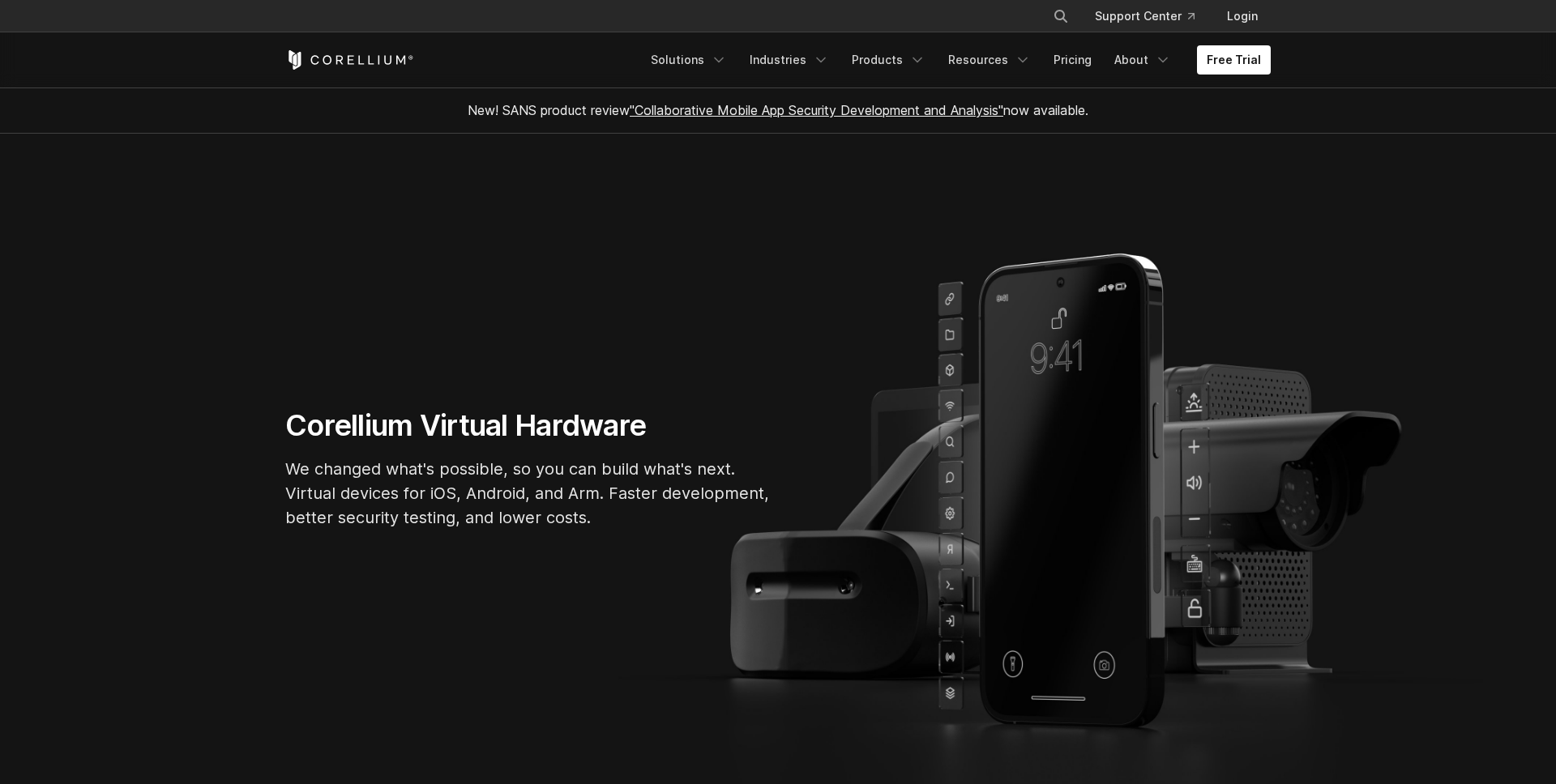 scroll, scrollTop: 0, scrollLeft: 0, axis: both 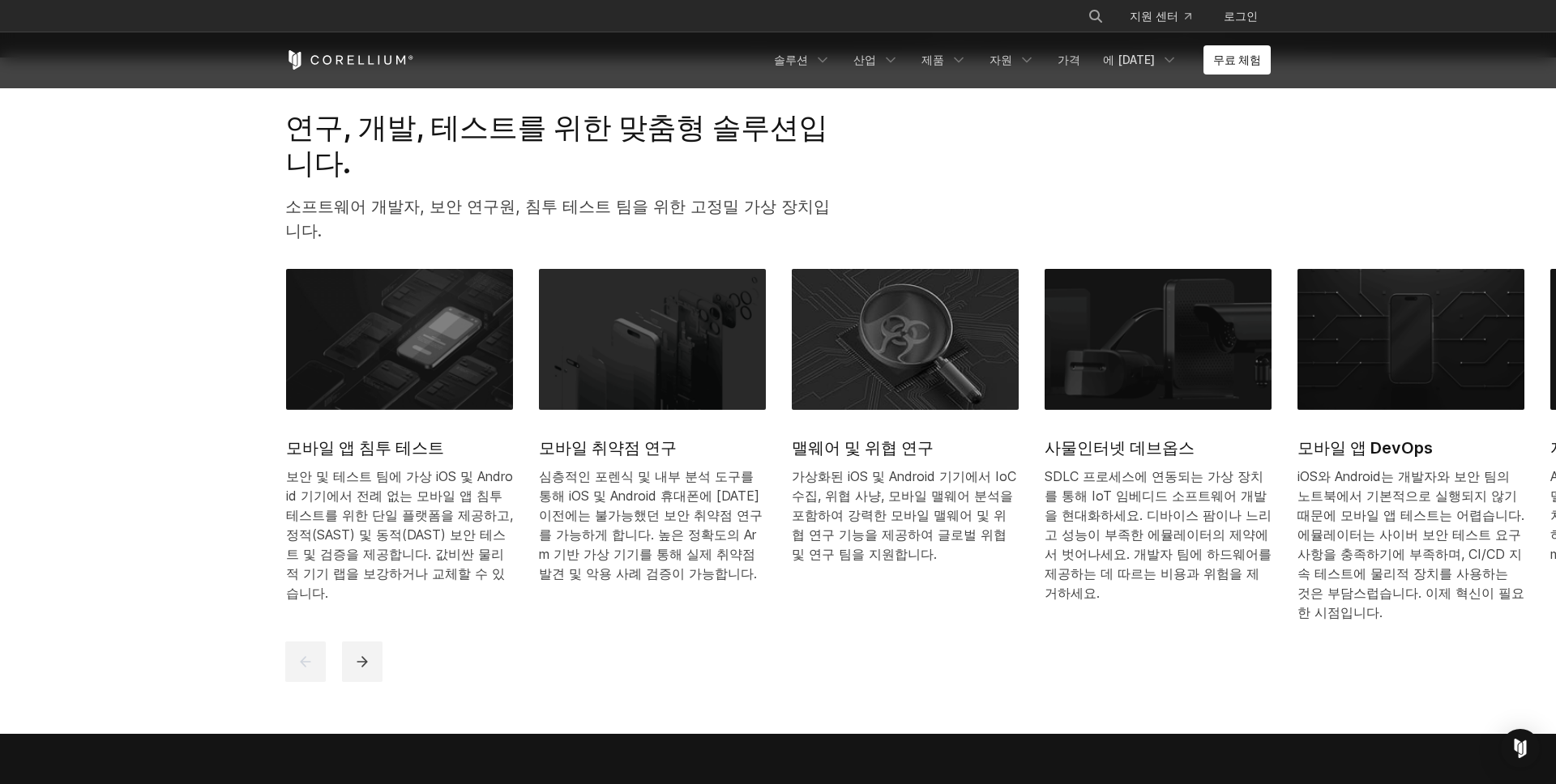 click on "심층적인 포렌식 및 내부 분석 도구를 통해 iOS 및 Android 휴대폰에 [DATE] 이전에는 불가능했던 보안 취약점 연구를 가능하게 합니다. 높은 정확도의 Arm 기반 가상 기기를 통해 실제 취약점 발견 및 악용 사례 검증이 가능합니다." at bounding box center (652, 525) 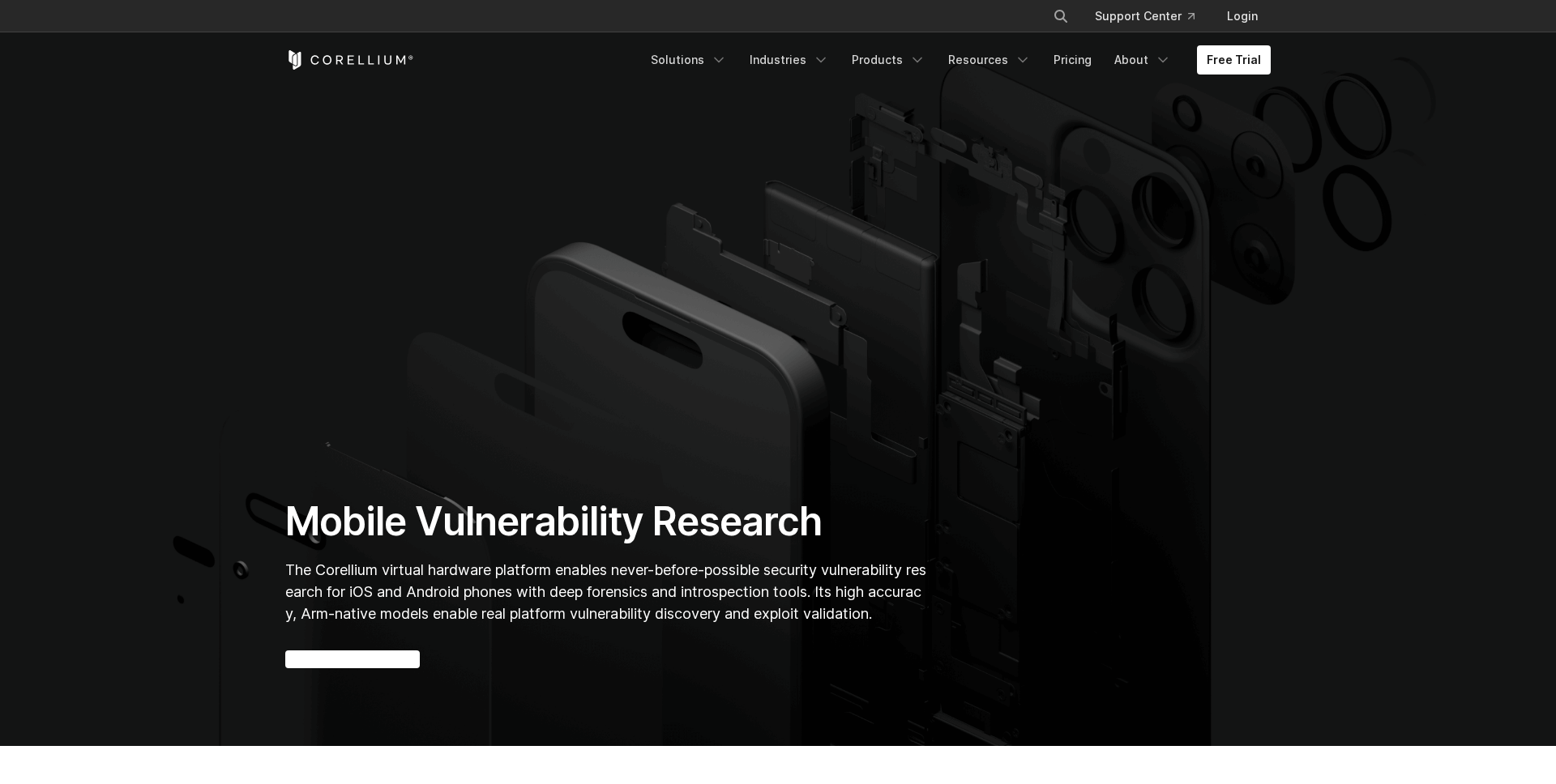 scroll, scrollTop: 0, scrollLeft: 0, axis: both 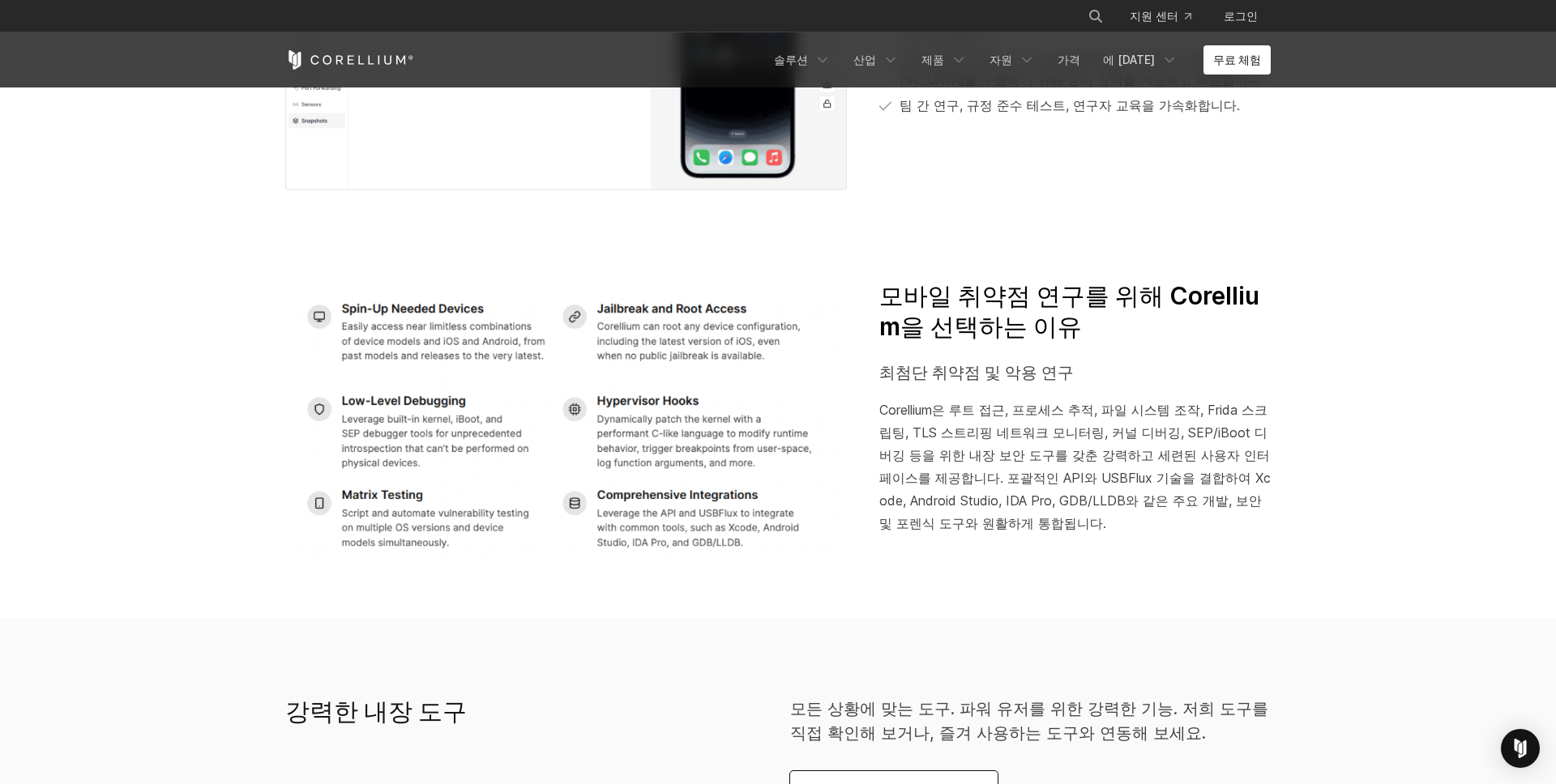 click on "모바일 취약점 연구를 위해 Corellium을 선택하는 이유
최첨단 취약점 및 악용 연구
Corellium은 루트 접근, 프로세스 추적, 파일 시스템 조작, Frida 스크립팅, TLS 스트리핑 네트워크 모니터링, 커널 디버깅, SEP/iBoot 디버깅 등을 위한 내장 보안 도구를 갖춘 강력하고 세련된 사용자 인터페이스를 제공합니다. 포괄적인 API와 USBFlux 기술을 결합하여 Xcode, Android Studio, IDA Pro, GDB/LLDB와 같은 주요 개발, 보안 및 포렌식 도구와 원활하게 통합됩니다." at bounding box center (778, 424) 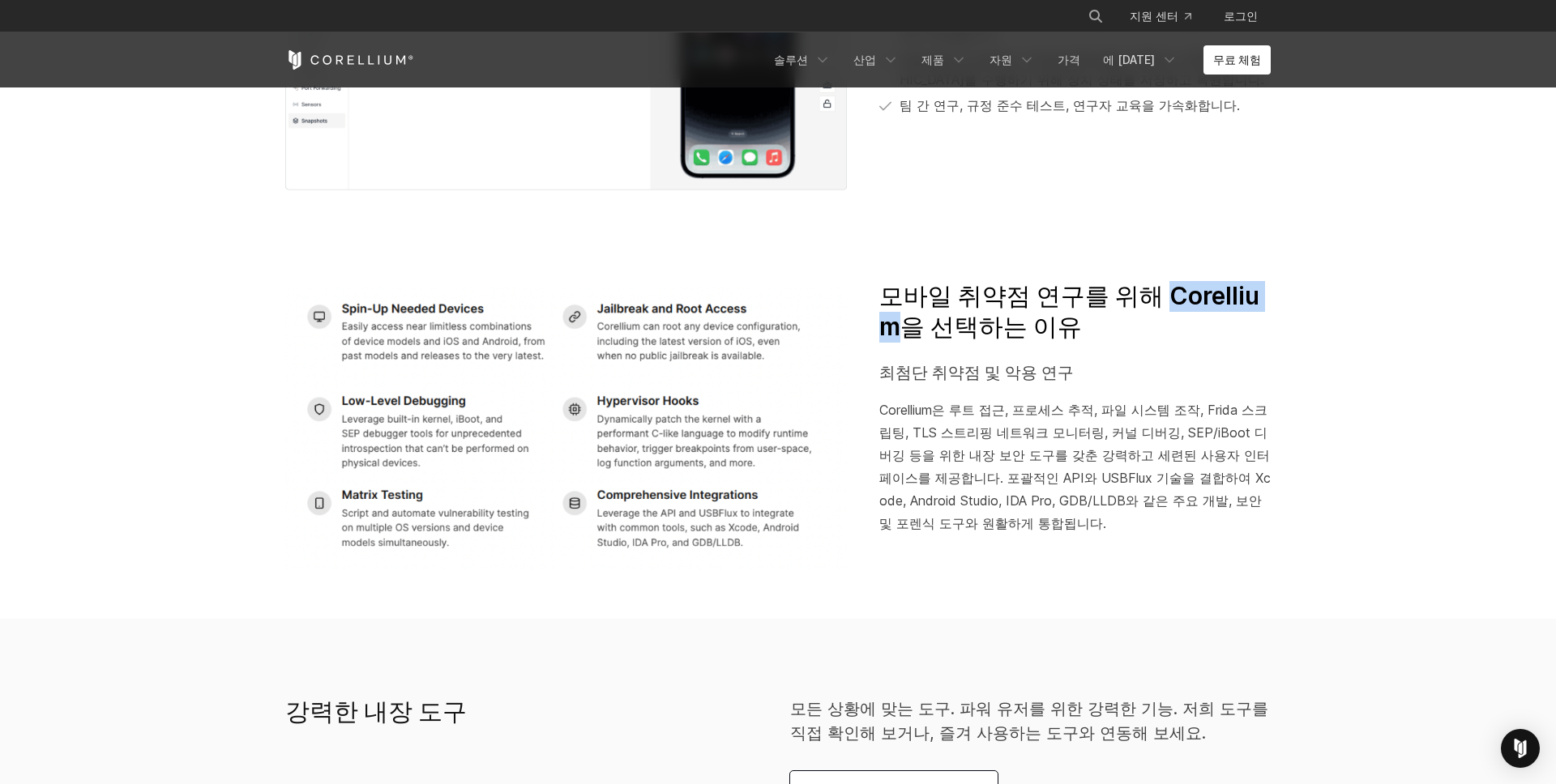 click on "모바일 취약점 연구를 위해 Corellium을 선택하는 이유" at bounding box center (1069, 311) 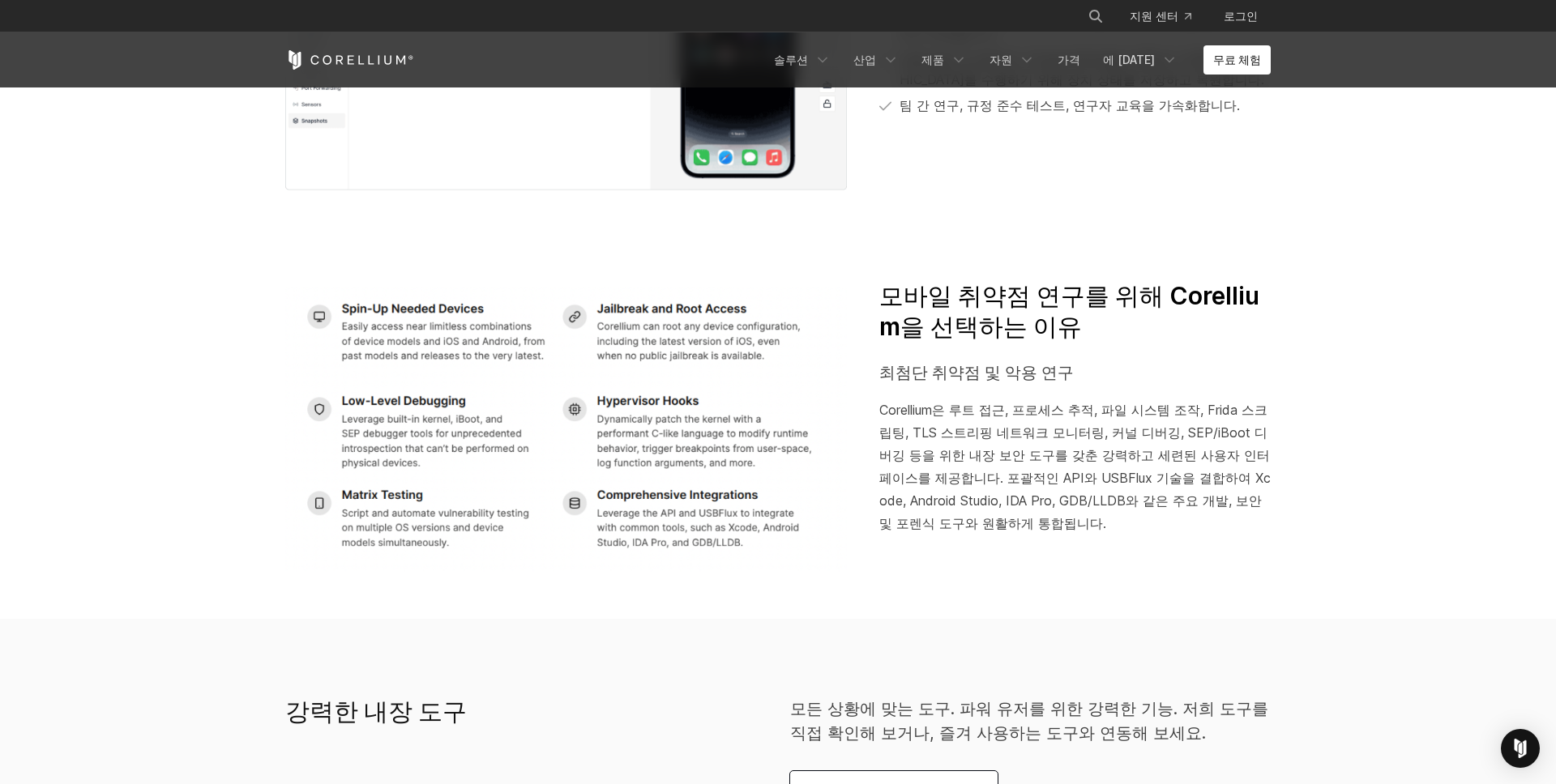 click on "모바일 취약점 연구를 위해 Corellium을 선택하는 이유
최첨단 취약점 및 악용 연구
Corellium은 루트 접근, 프로세스 추적, 파일 시스템 조작, Frida 스크립팅, TLS 스트리핑 네트워크 모니터링, 커널 디버깅, SEP/iBoot 디버깅 등을 위한 내장 보안 도구를 갖춘 강력하고 세련된 사용자 인터페이스를 제공합니다. 포괄적인 API와 USBFlux 기술을 결합하여 Xcode, Android Studio, IDA Pro, GDB/LLDB와 같은 주요 개발, 보안 및 포렌식 도구와 원활하게 통합됩니다." at bounding box center (778, 424) 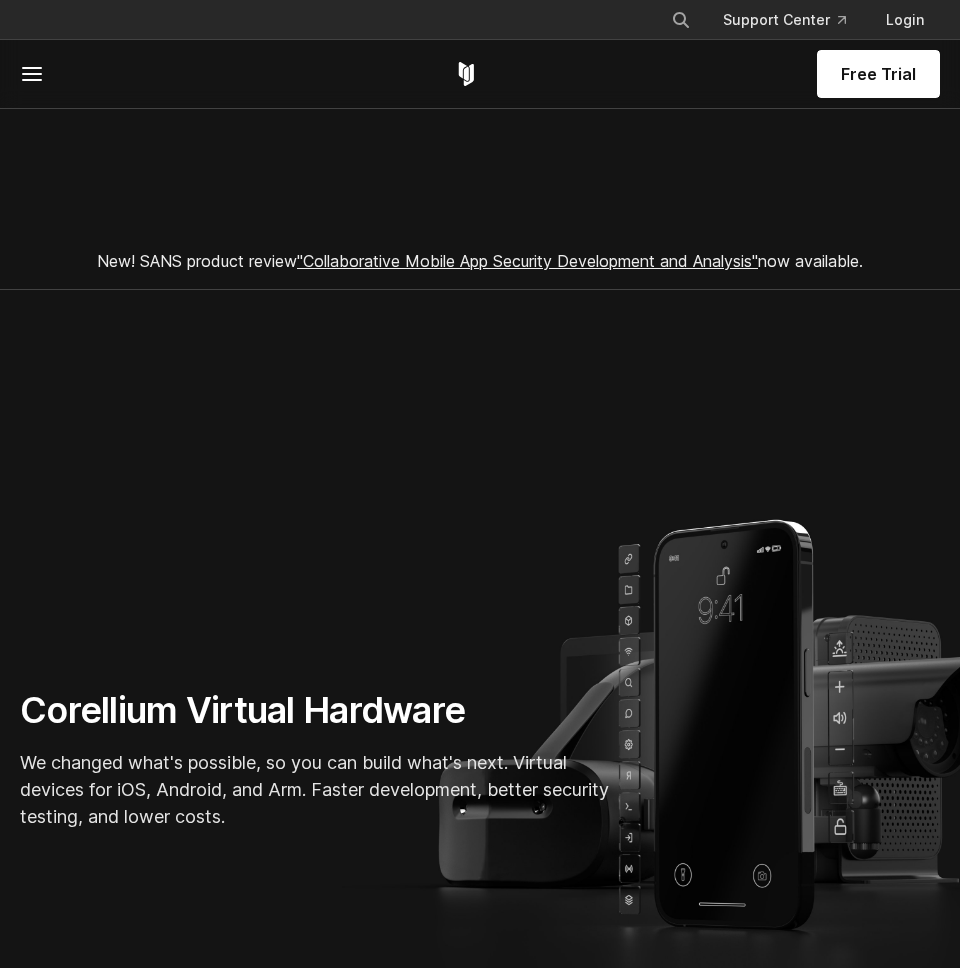 scroll, scrollTop: 0, scrollLeft: 0, axis: both 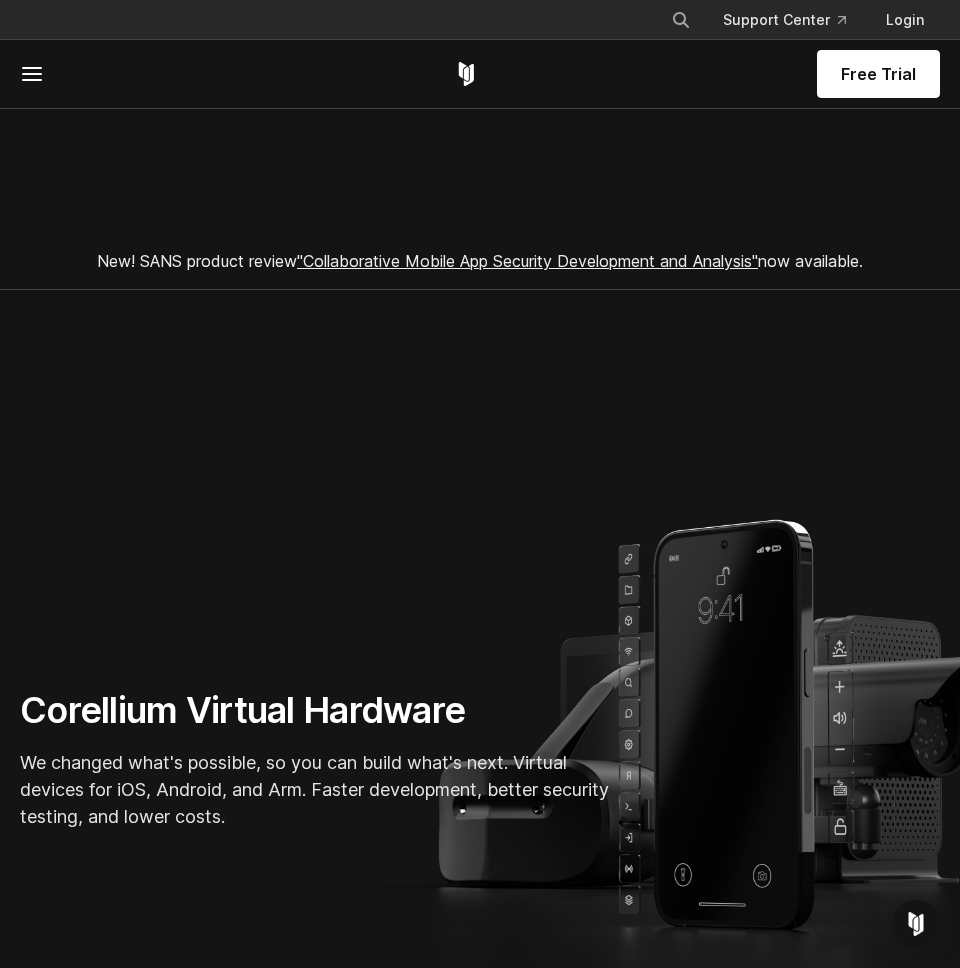click on "Corellium Virtual Hardware
We changed what's possible, so you can build what's next. Virtual devices for iOS, Android, and Arm. Faster development, better security testing, and lower costs." at bounding box center [480, 711] 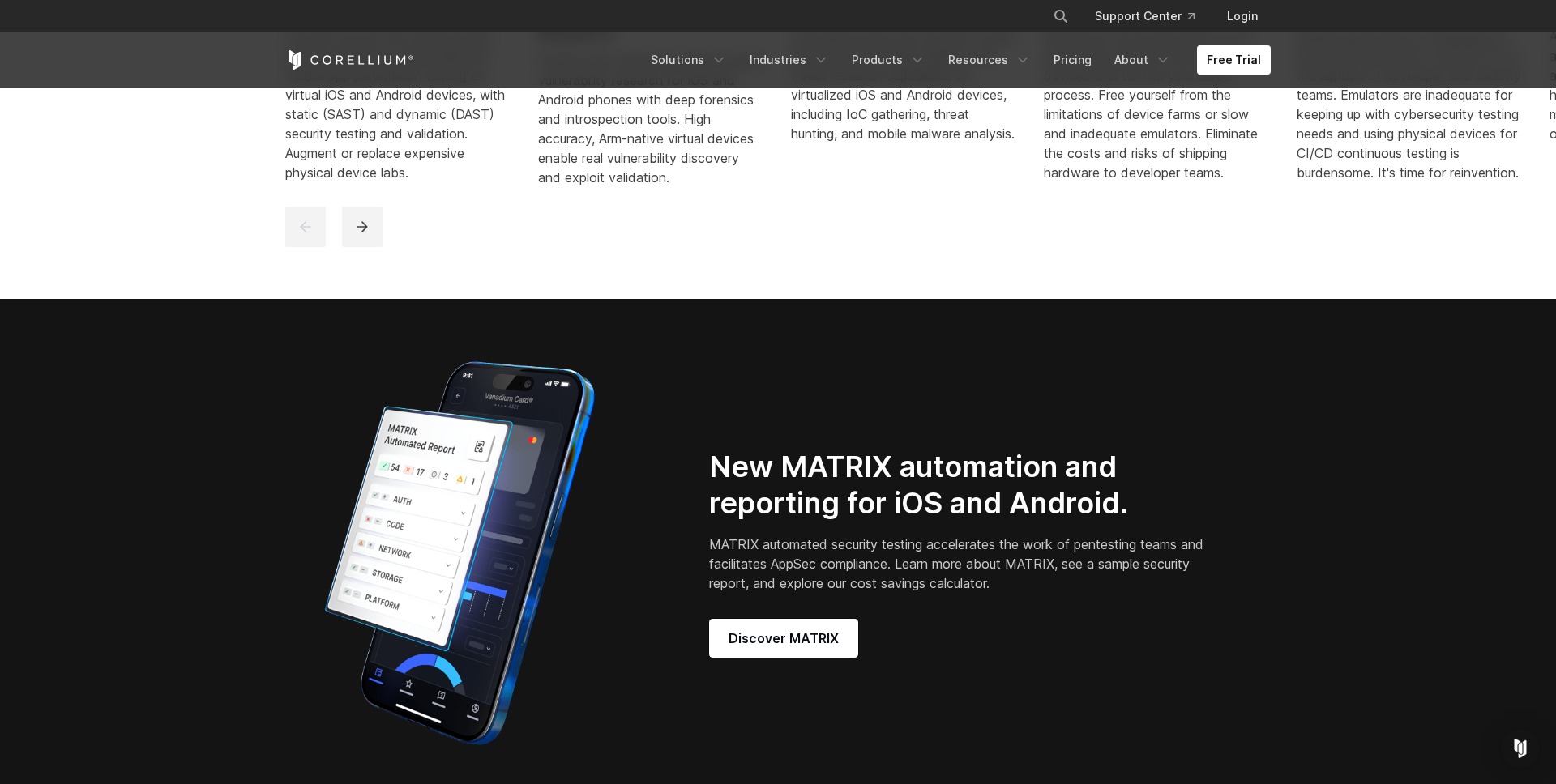 scroll, scrollTop: 706, scrollLeft: 0, axis: vertical 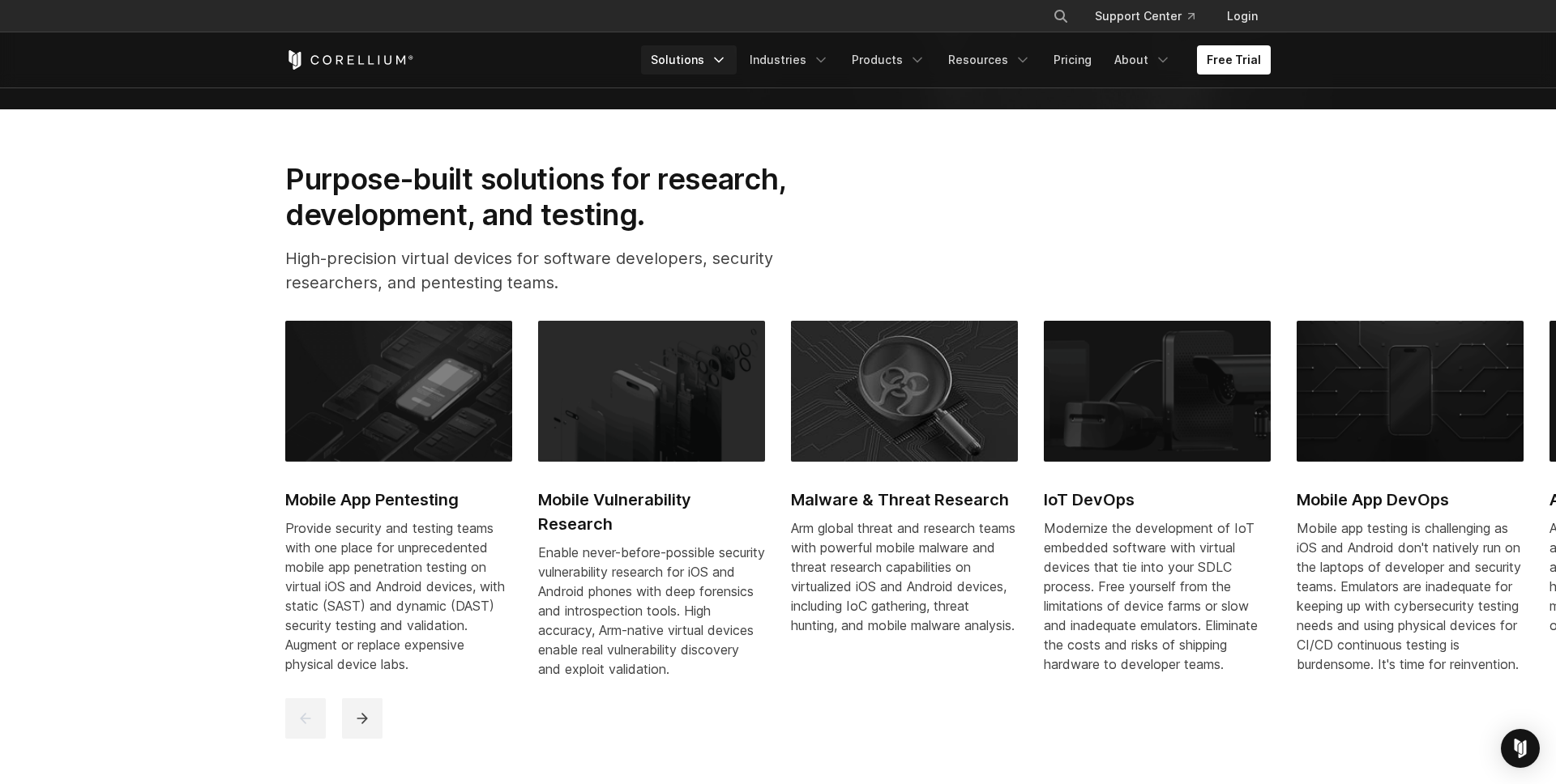 click on "Solutions" at bounding box center [689, 60] 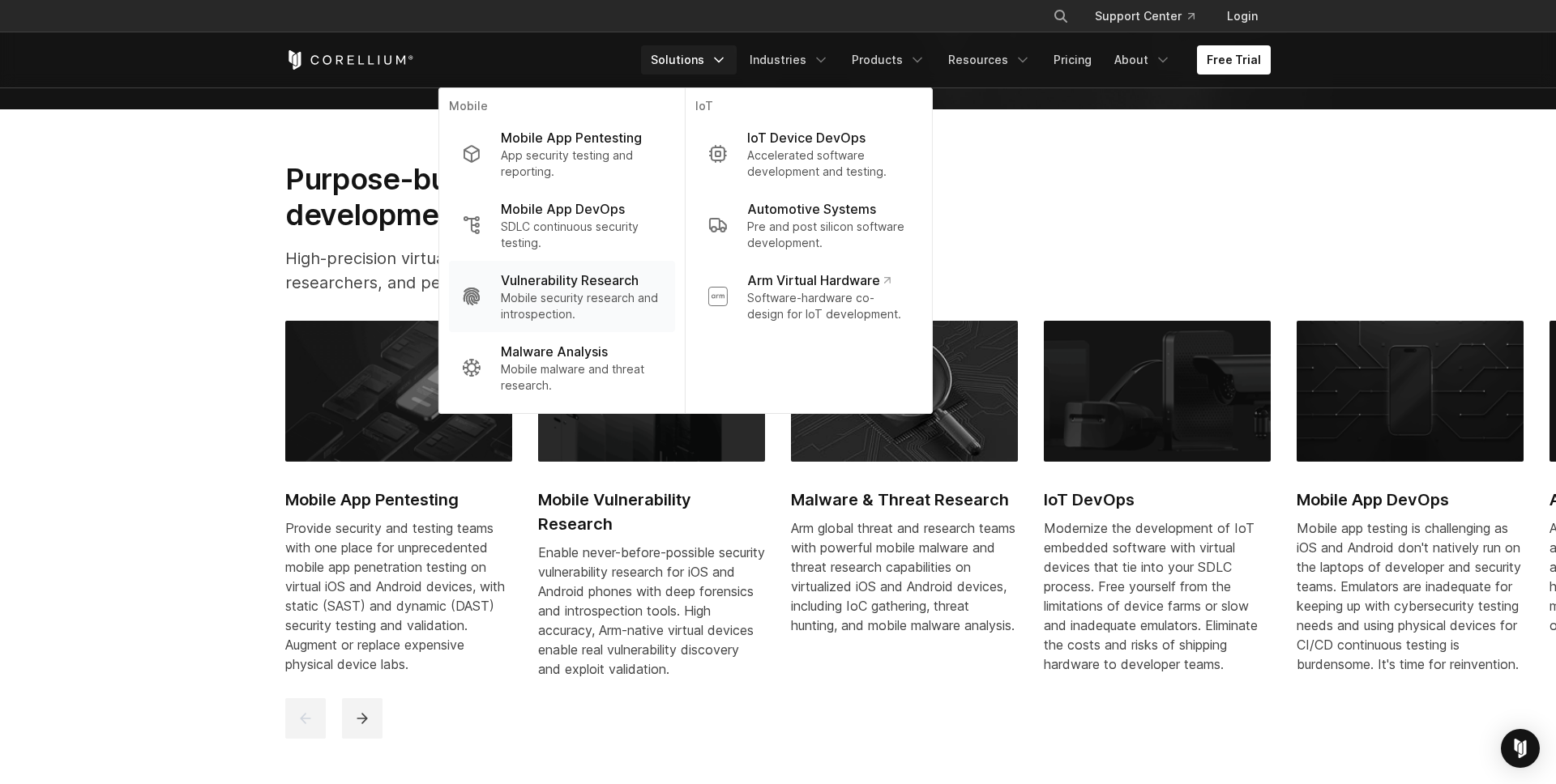 click on "Mobile security research and introspection." at bounding box center (581, 306) 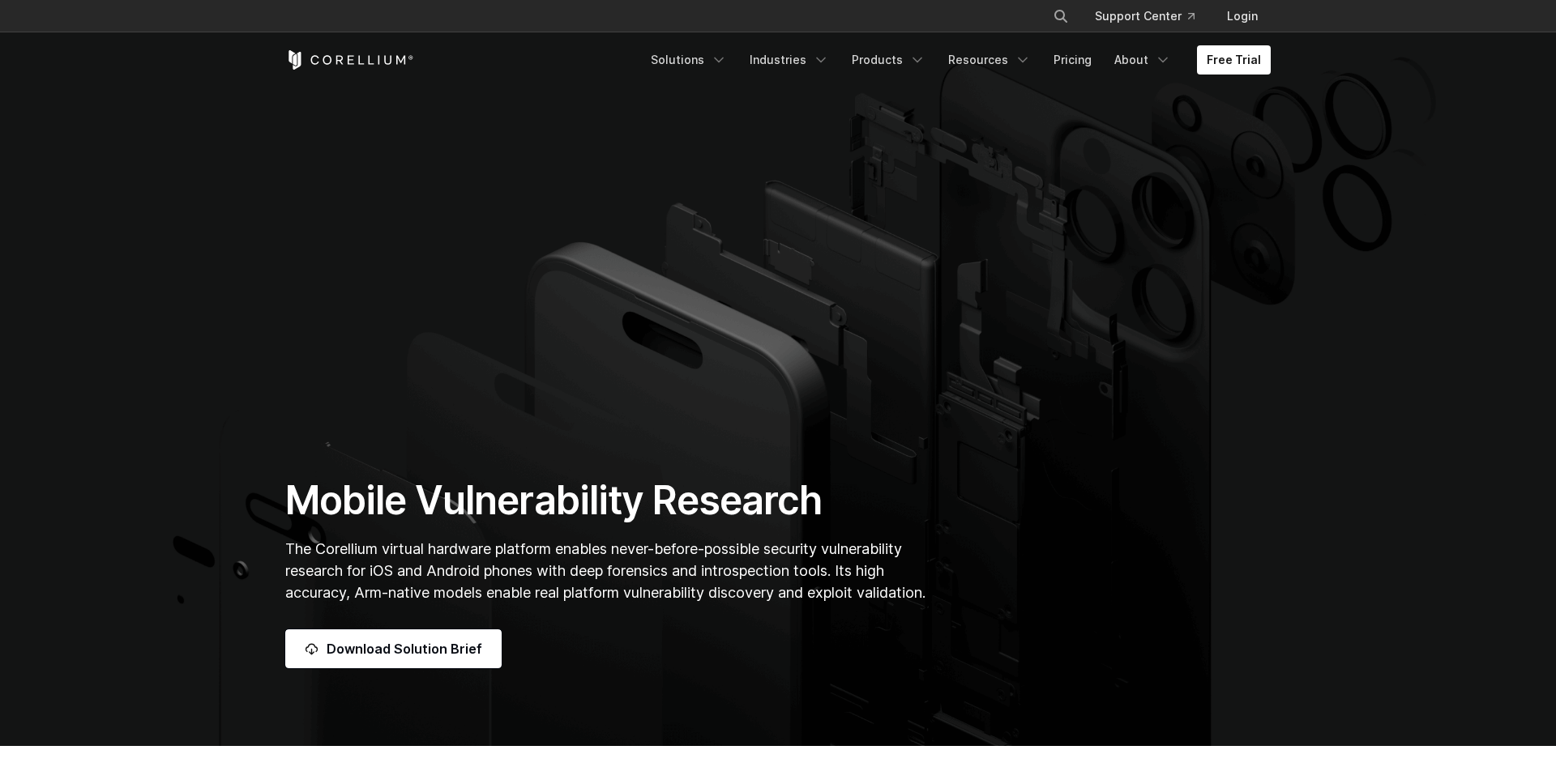 scroll, scrollTop: 0, scrollLeft: 0, axis: both 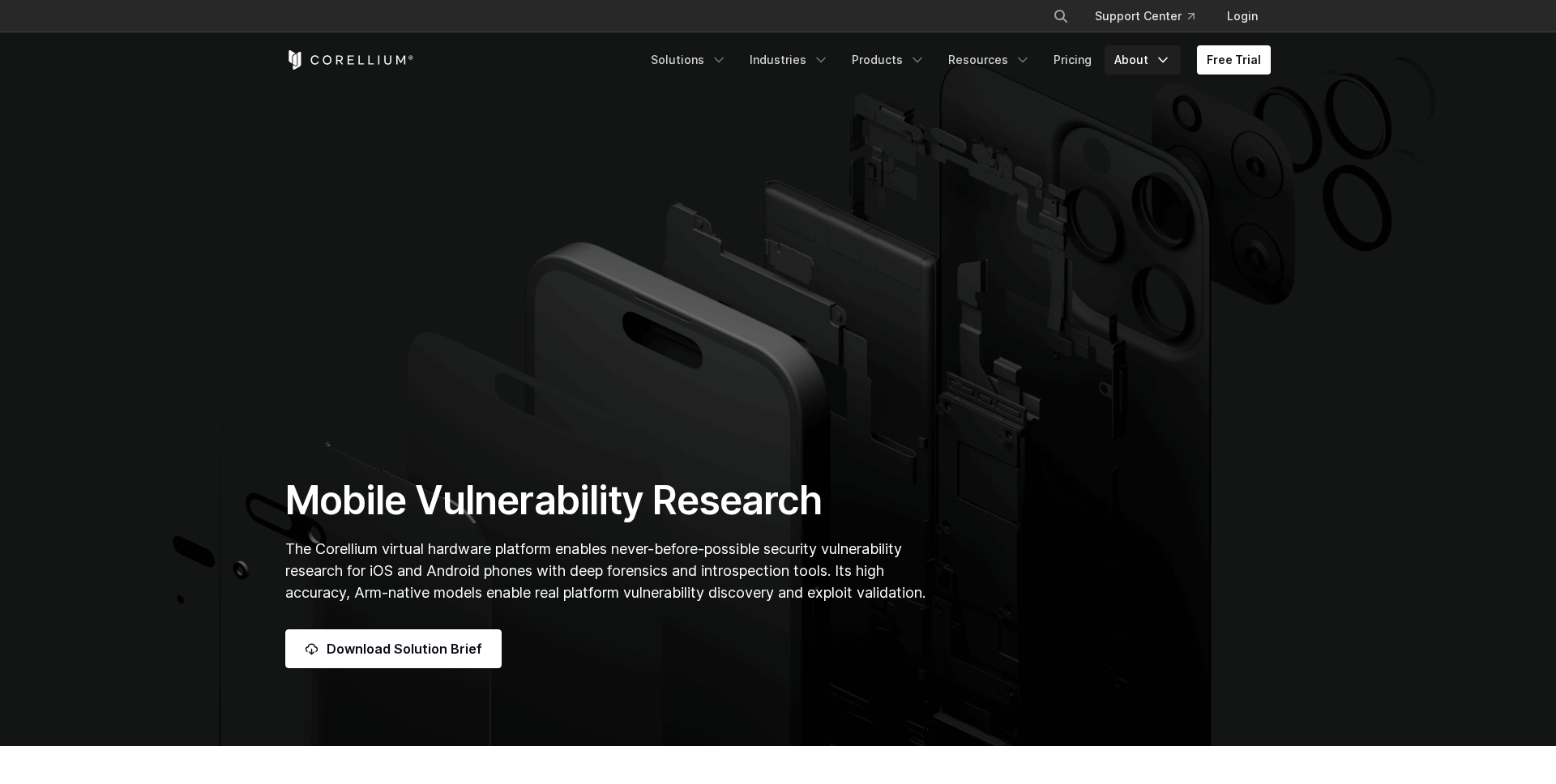 click on "About" at bounding box center [1143, 60] 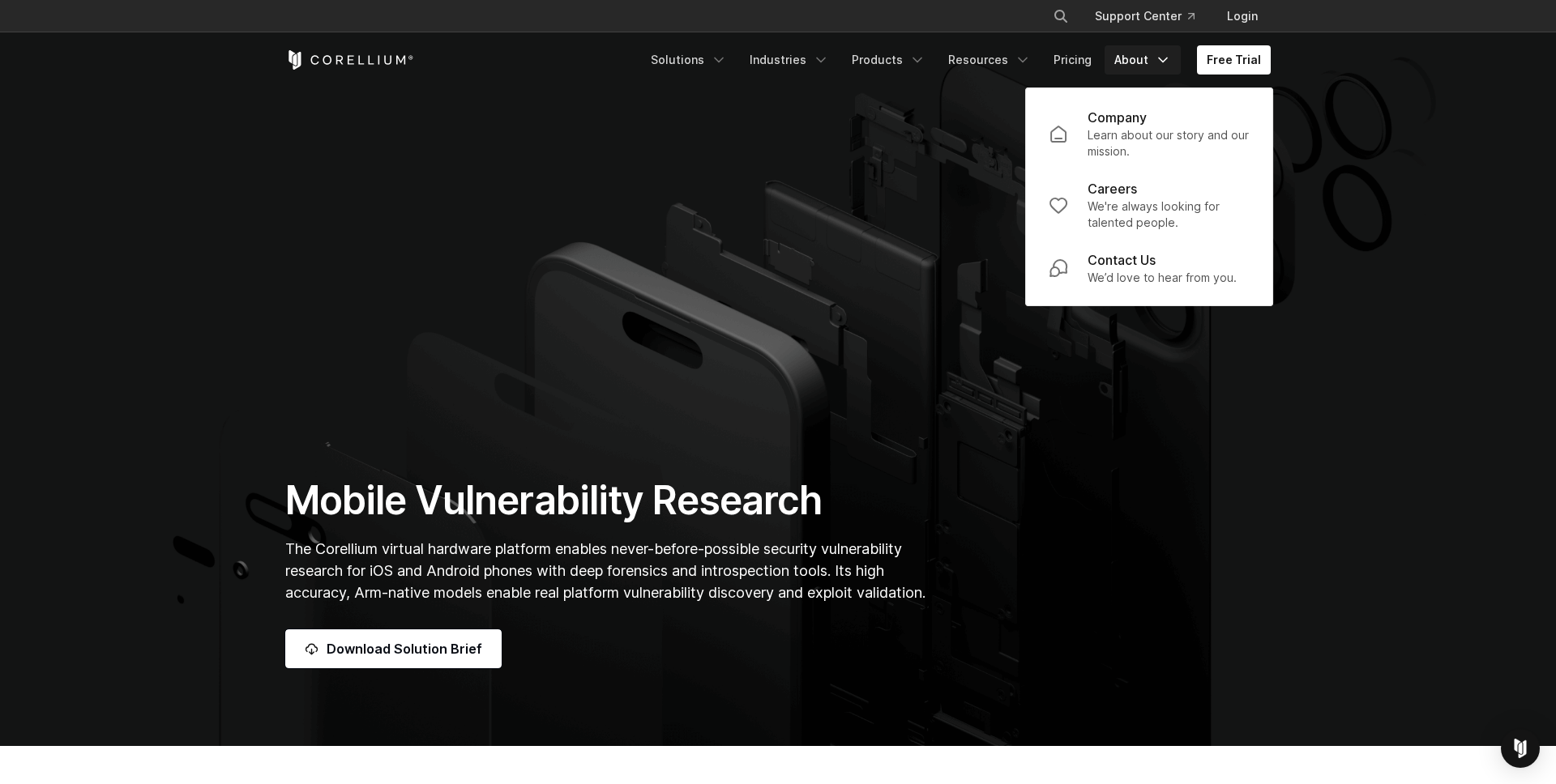 click on "Mobile Vulnerability Research
The Corellium virtual hardware platform enables never-before-possible security vulnerability research for iOS and Android phones with deep forensics and introspection tools. Its high accuracy, Arm-native models enable real platform vulnerability discovery and exploit validation.
Download Solution Brief" at bounding box center (778, 373) 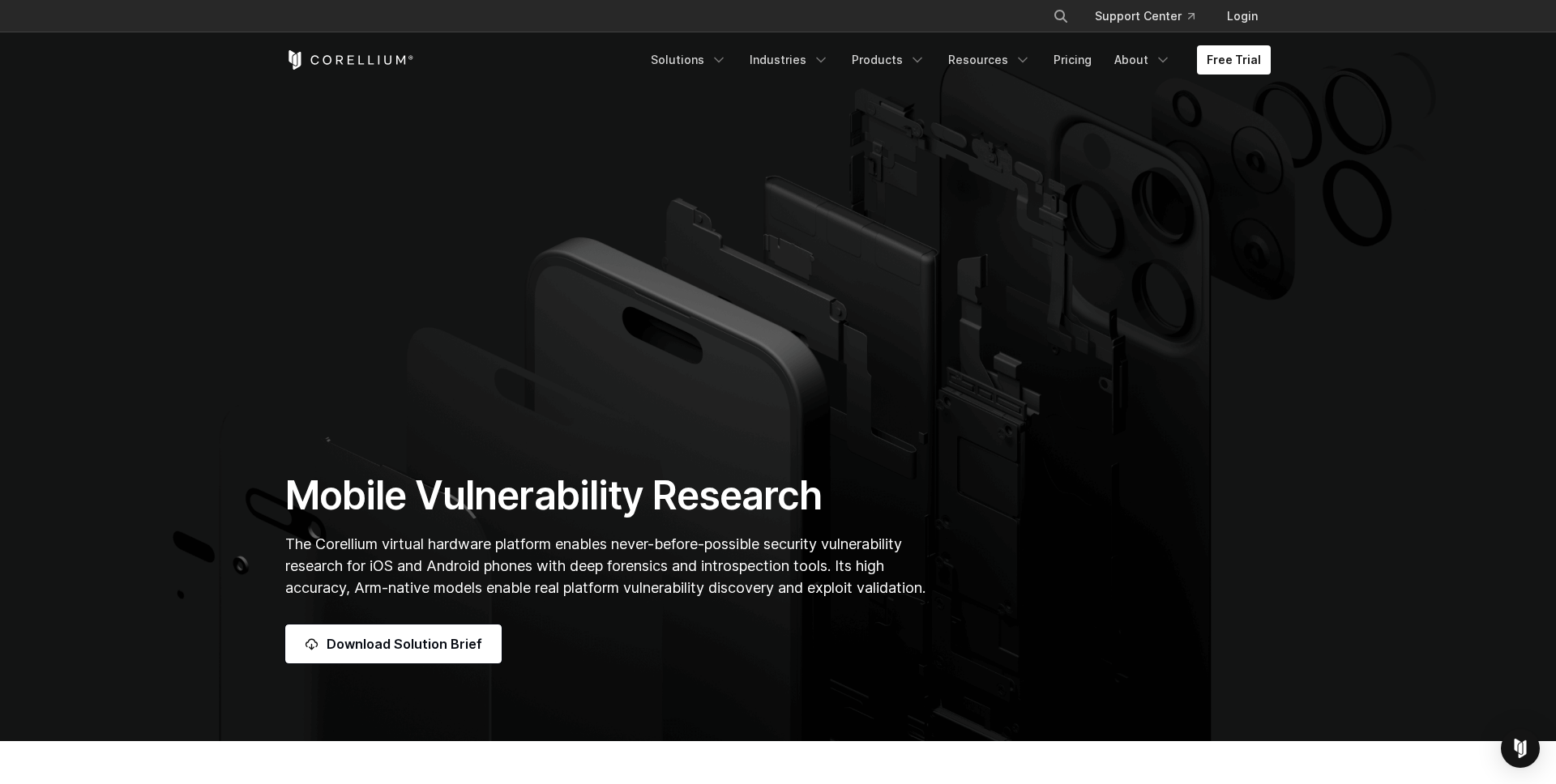 scroll, scrollTop: 470, scrollLeft: 0, axis: vertical 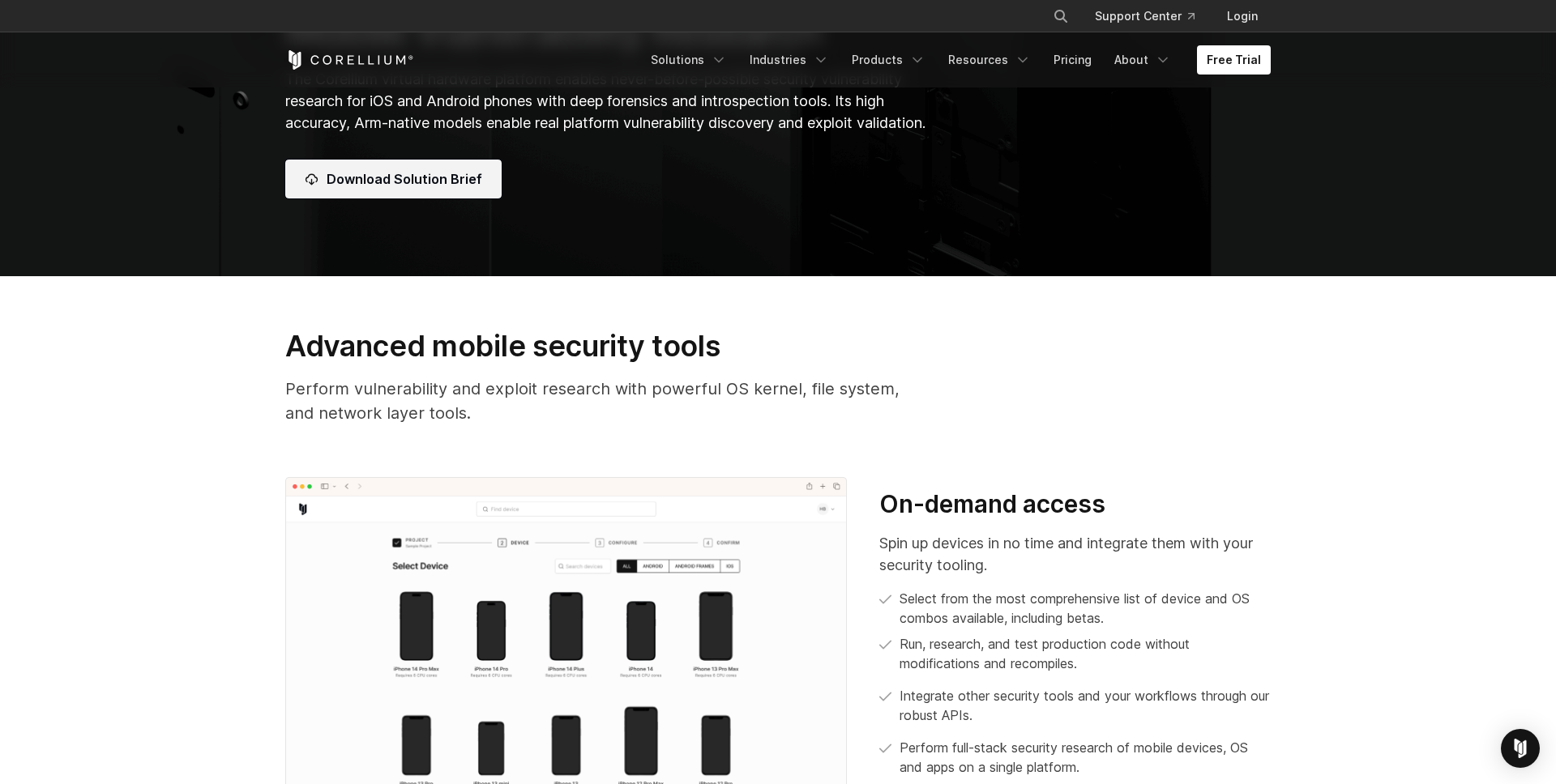 click on "Download Solution Brief" at bounding box center (404, 179) 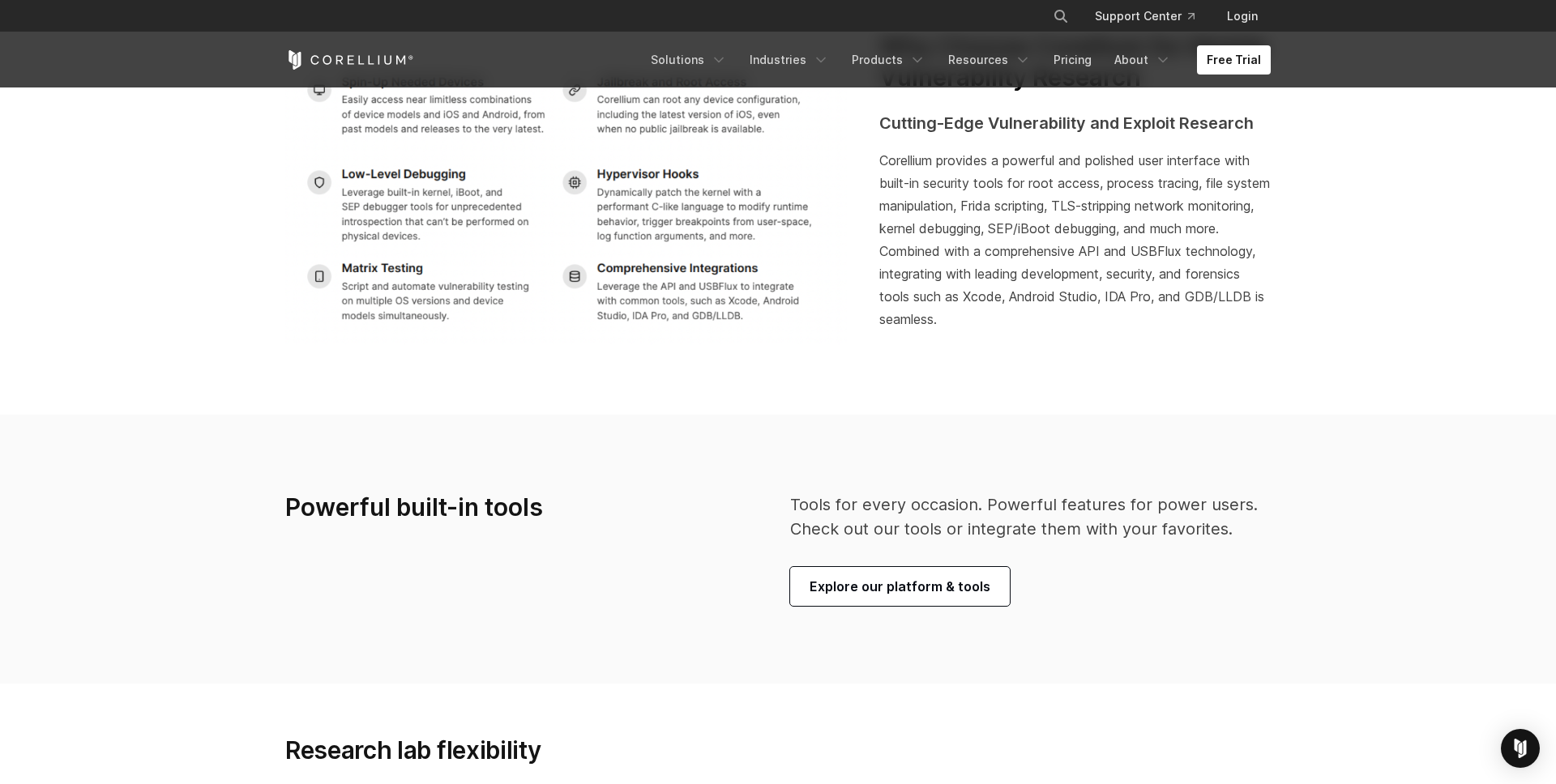 scroll, scrollTop: 3246, scrollLeft: 0, axis: vertical 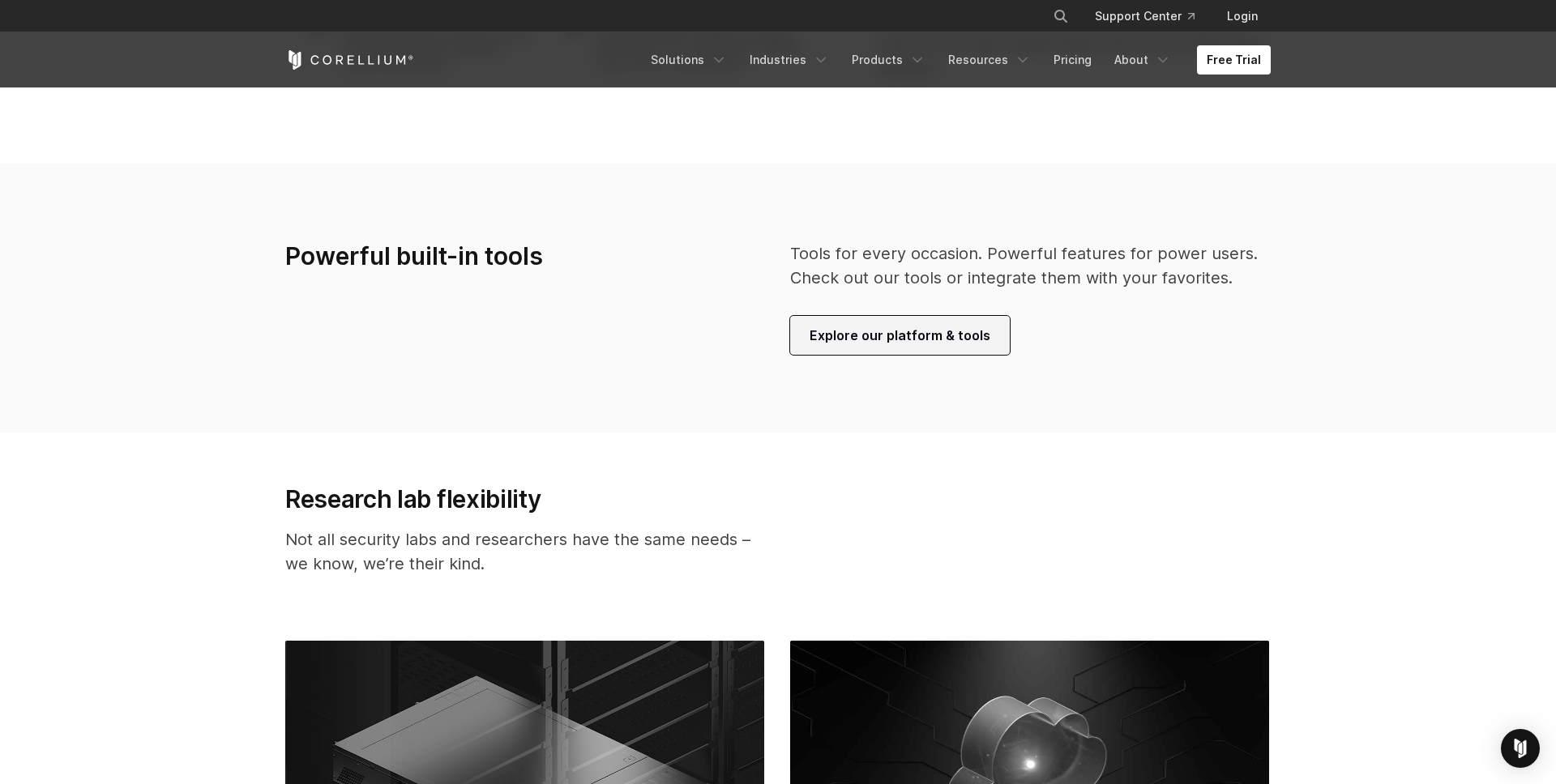 click on "Explore our platform & tools" at bounding box center (900, 335) 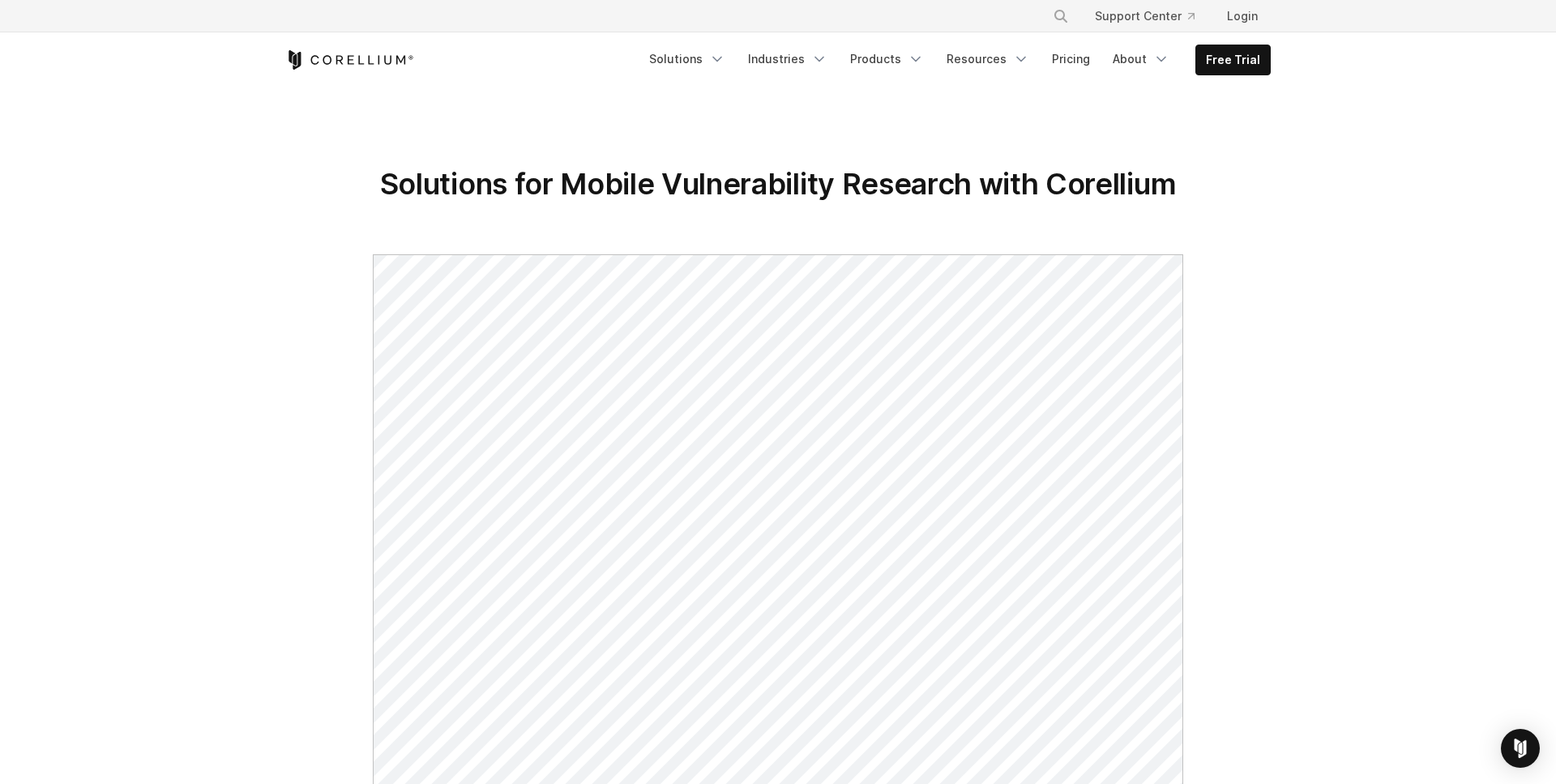 scroll, scrollTop: 0, scrollLeft: 0, axis: both 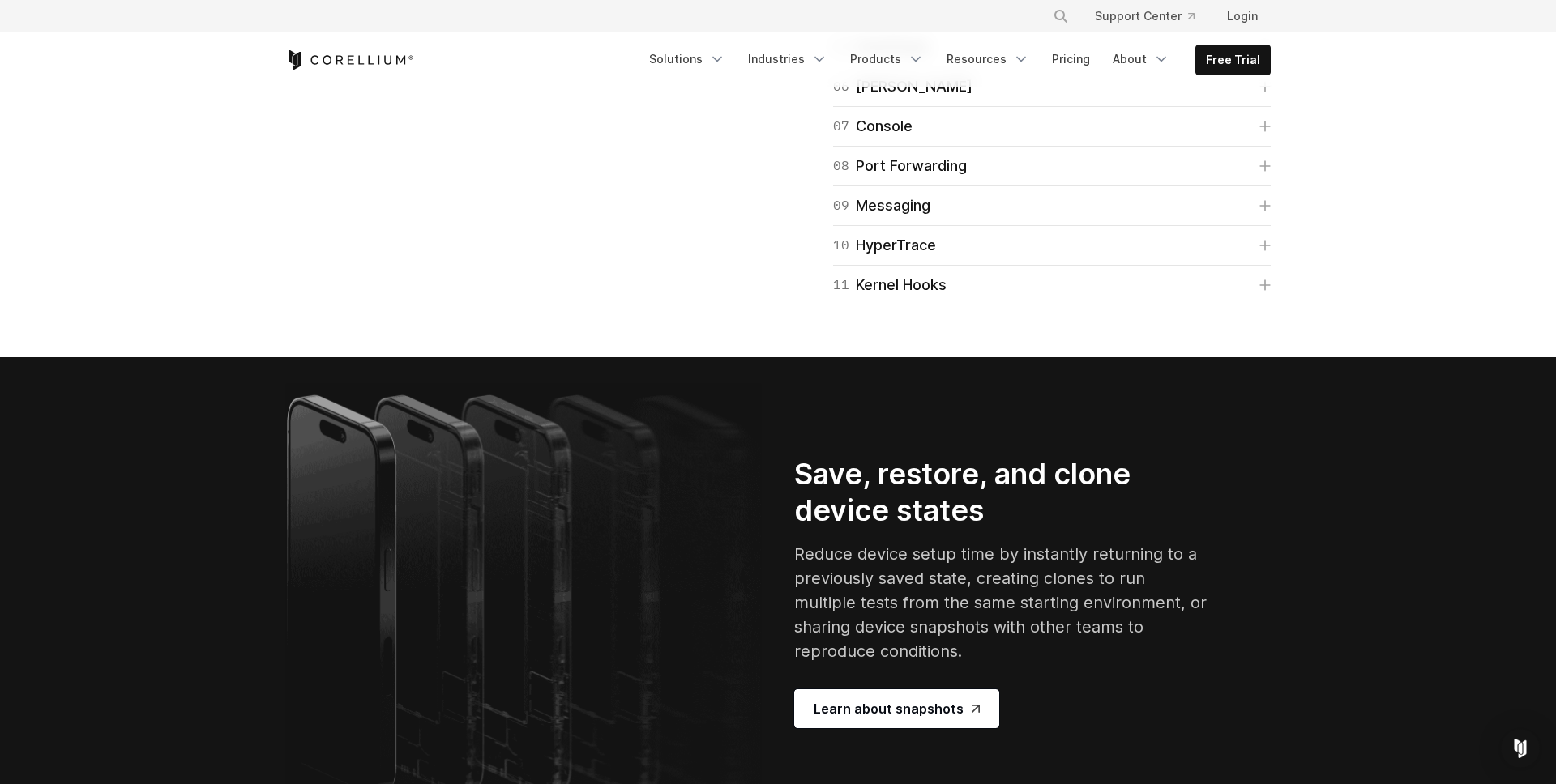 click on "01
Connect" at bounding box center [874, -112] 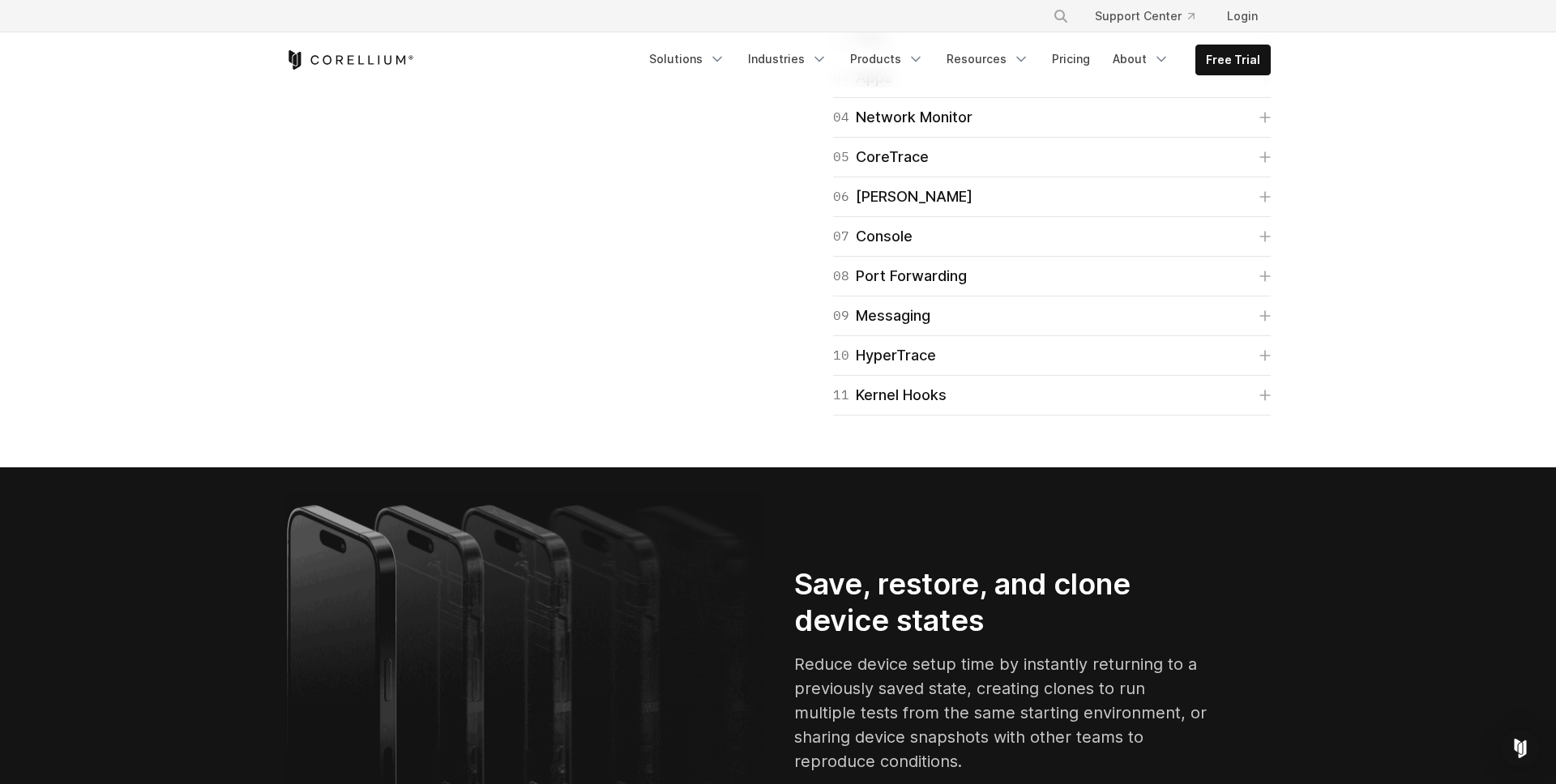 click on "01
Connect" at bounding box center (1052, -112) 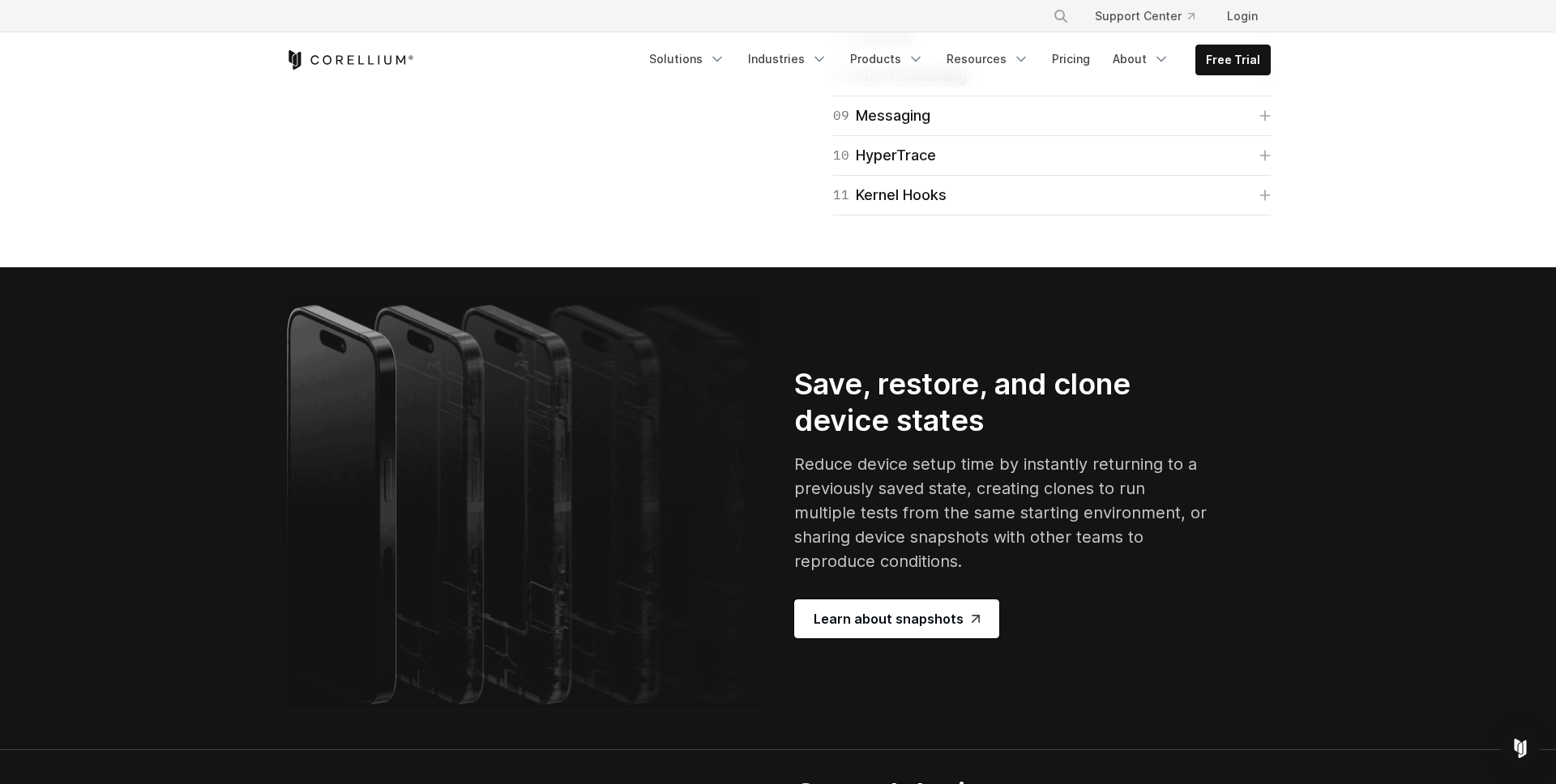 scroll, scrollTop: 2844, scrollLeft: 0, axis: vertical 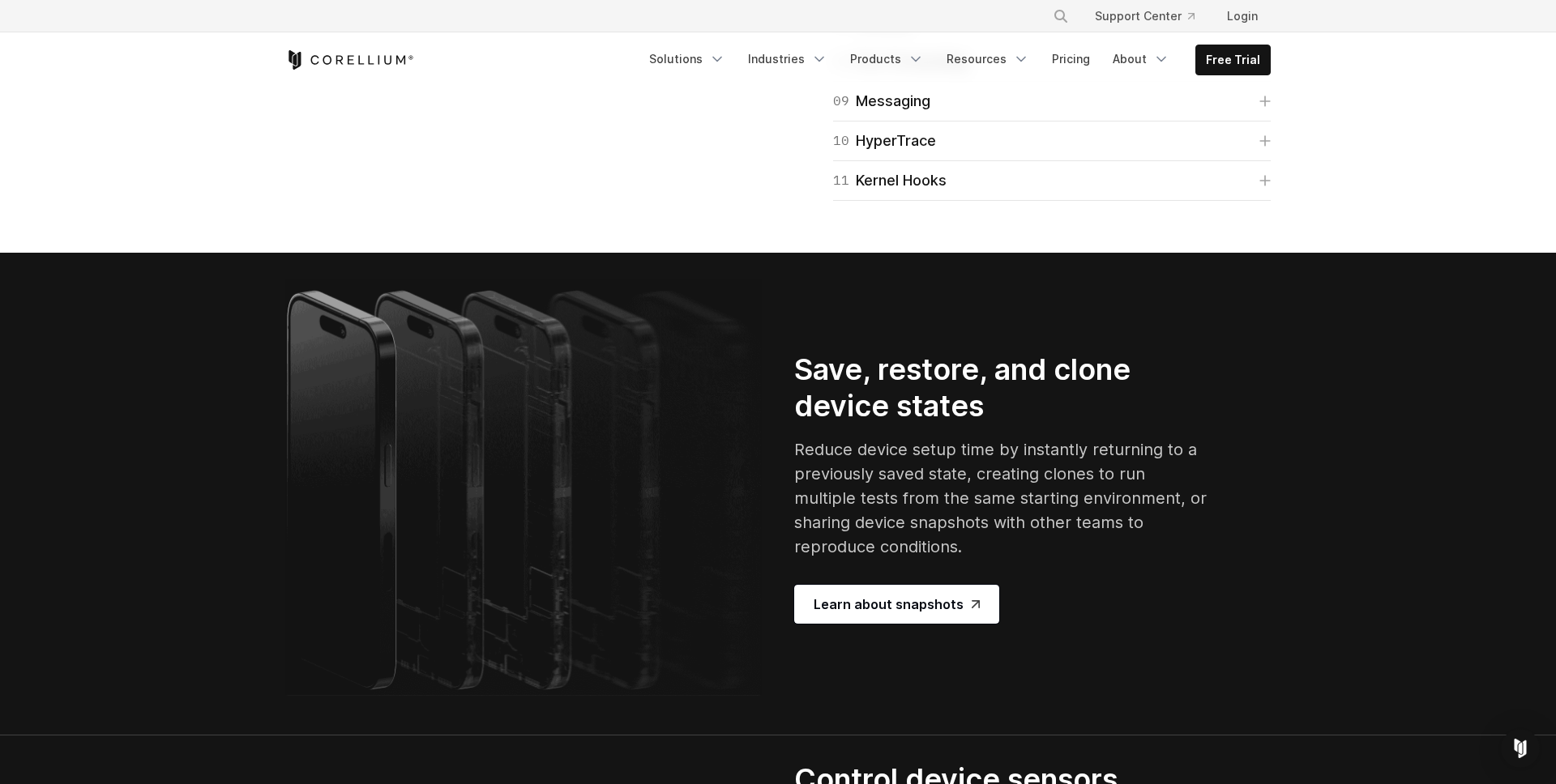 click on "09
Messaging
Simulate receiving text messages on your virtual iOS device.
Get texting" at bounding box center [1052, 101] 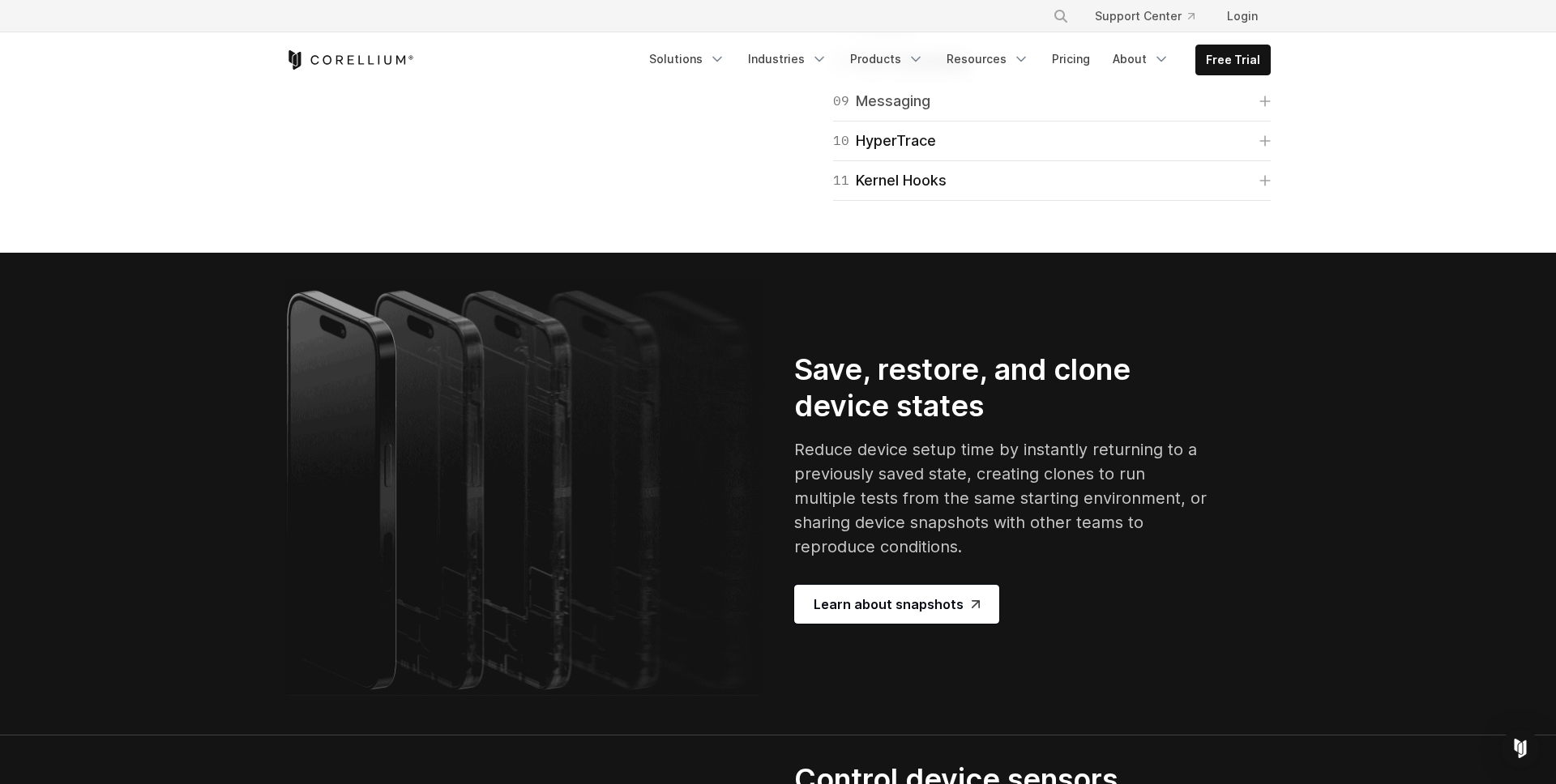 click on "09
Messaging" at bounding box center (882, 101) 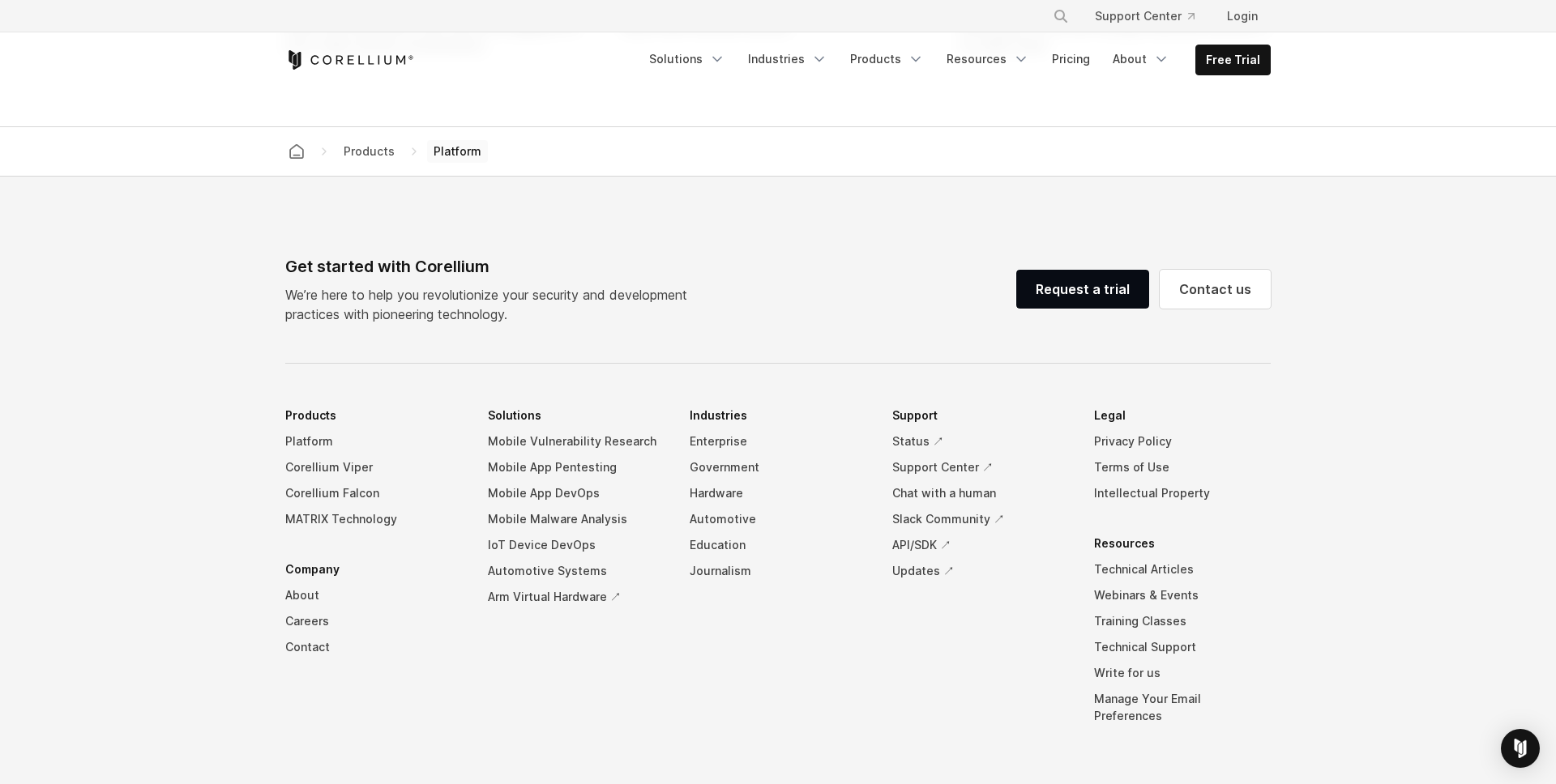 scroll, scrollTop: 7343, scrollLeft: 0, axis: vertical 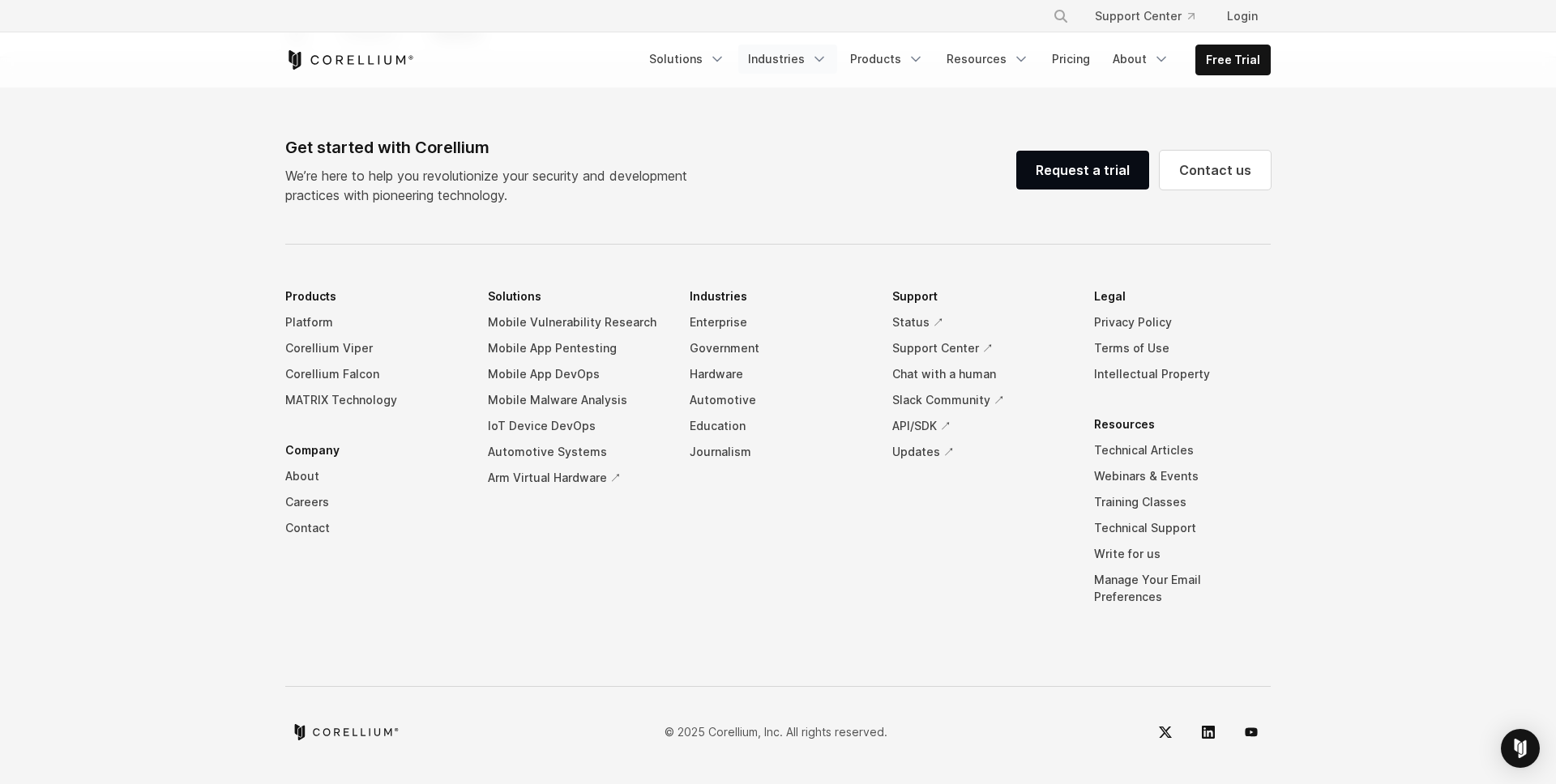 click on "Industries" at bounding box center [788, 59] 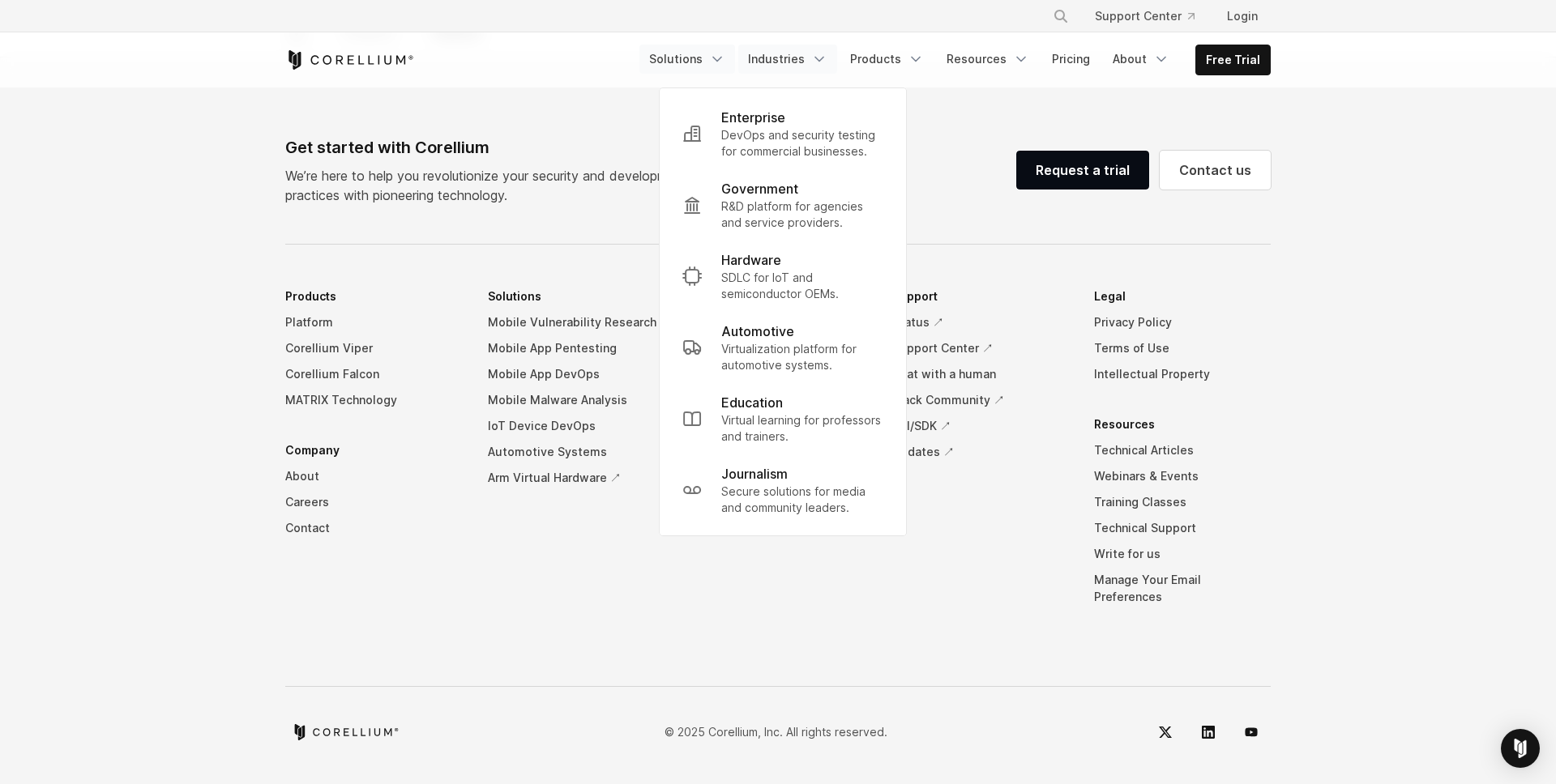 click on "Solutions" at bounding box center (687, 59) 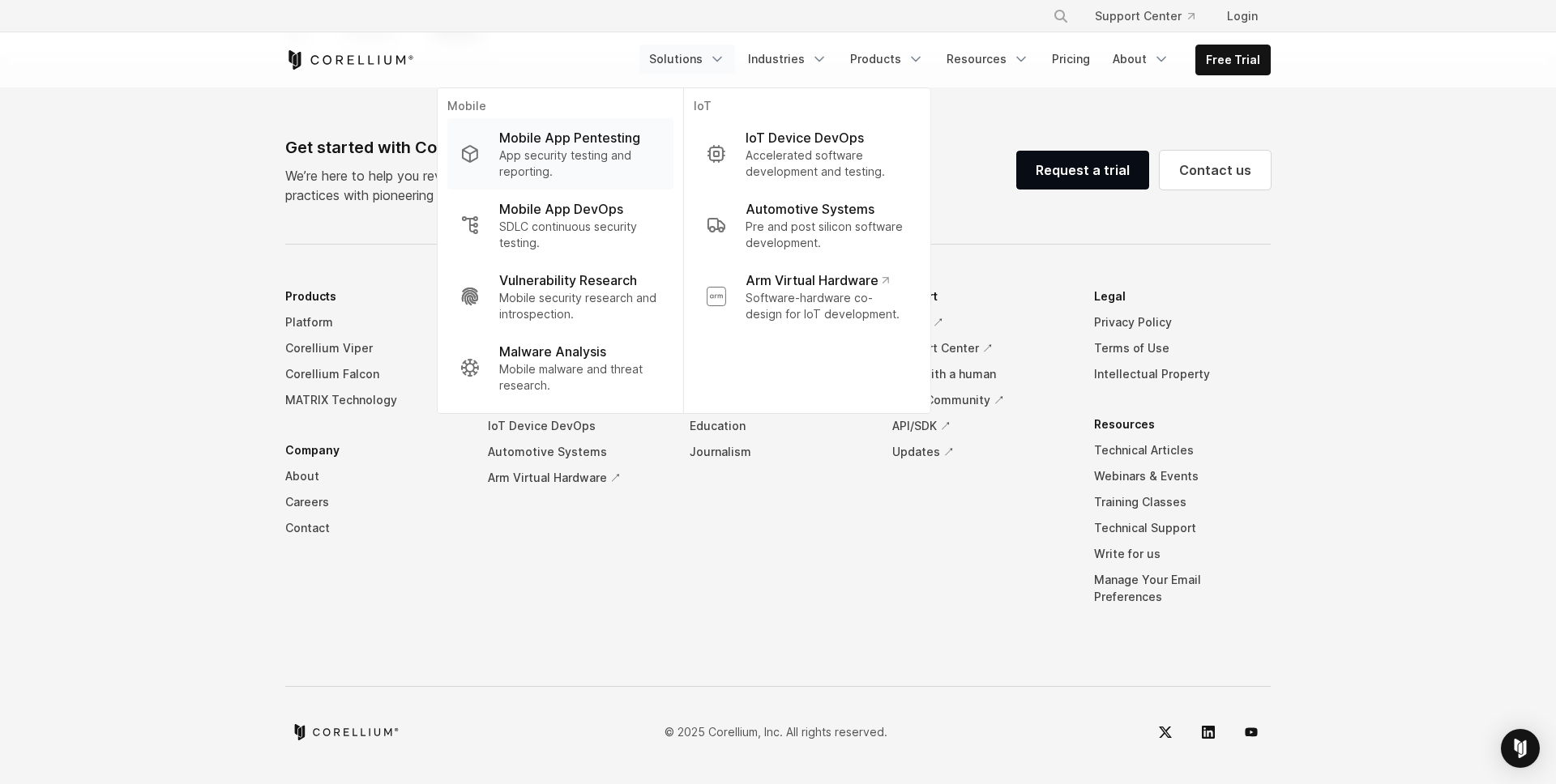 click on "App security testing and reporting." at bounding box center [579, 164] 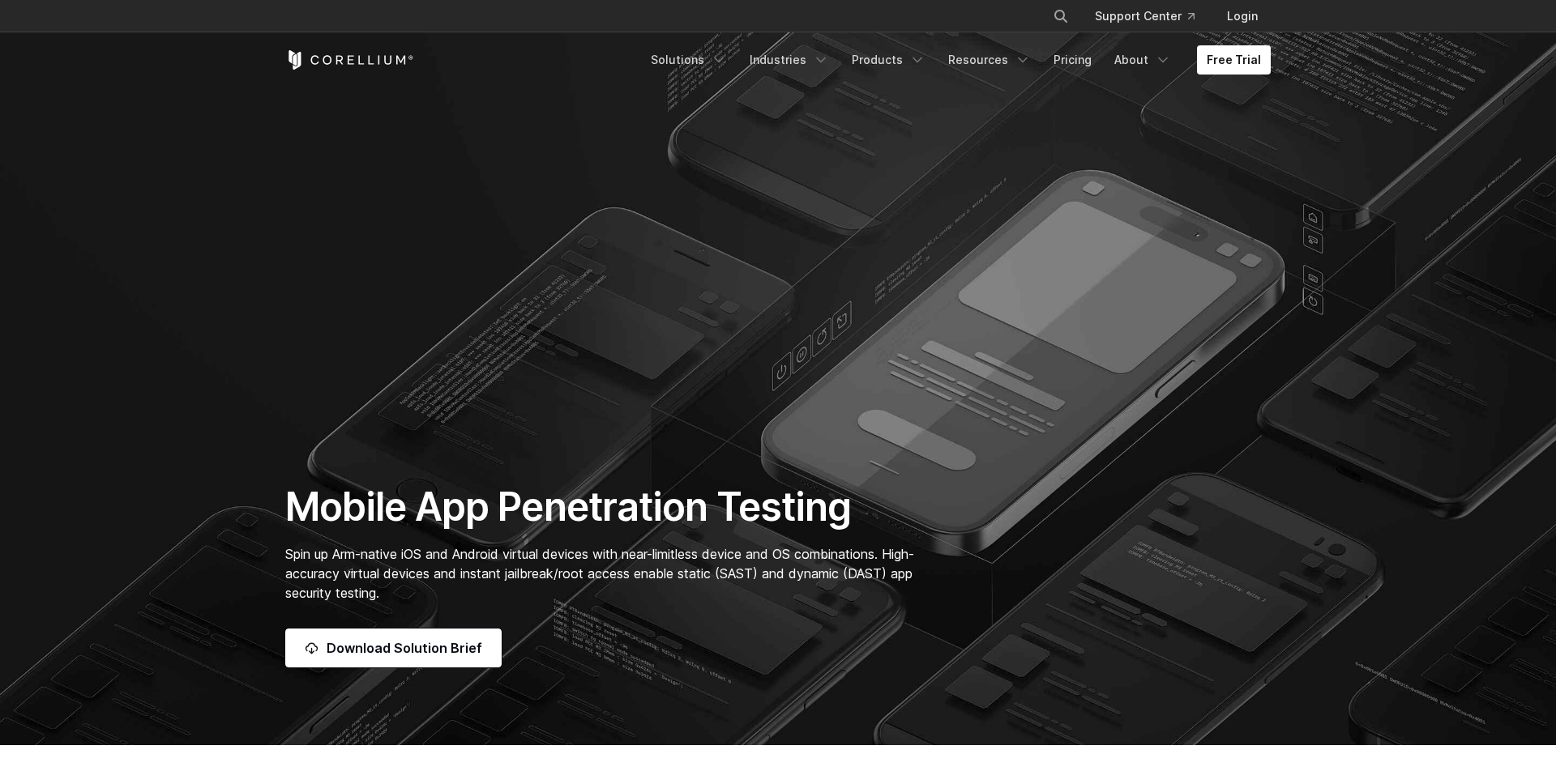 scroll, scrollTop: 0, scrollLeft: 0, axis: both 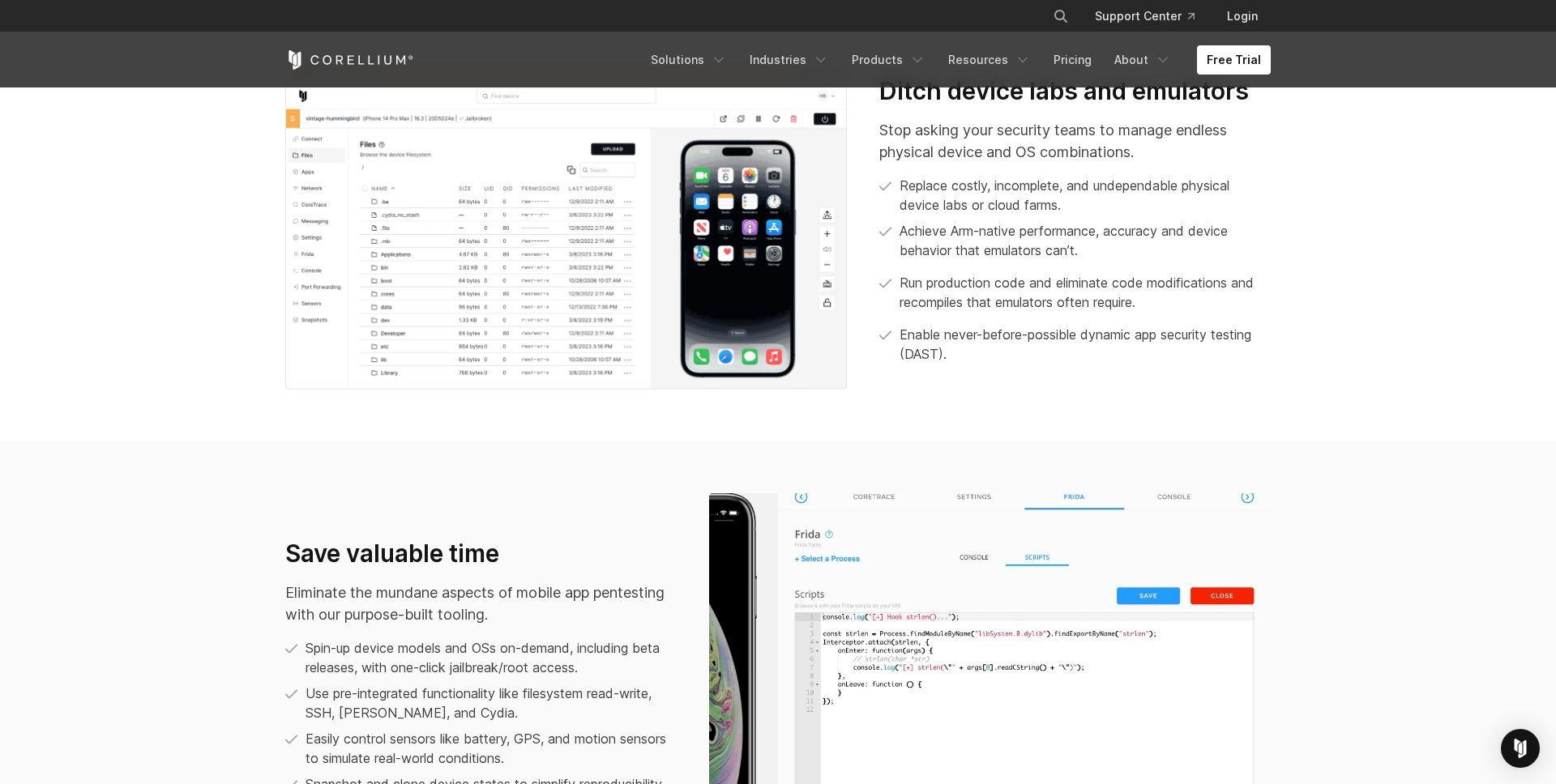 click on "We run on Arm, others don’t
We pioneered Arm device virtualization for real-world mobile app security testing.
Ditch device labs and emulators
Stop asking your security teams to manage endless physical device and OS combinations.
Replace costly, incomplete, and undependable physical device labs or cloud farms.
Achieve Arm-native performance, accuracy and device behavior that emulators can’t.
Run production code and eliminate code modifications and recompiles that emulators often require.
Enable never-before-possible dynamic app security testing (DAST)." at bounding box center (778, 164) 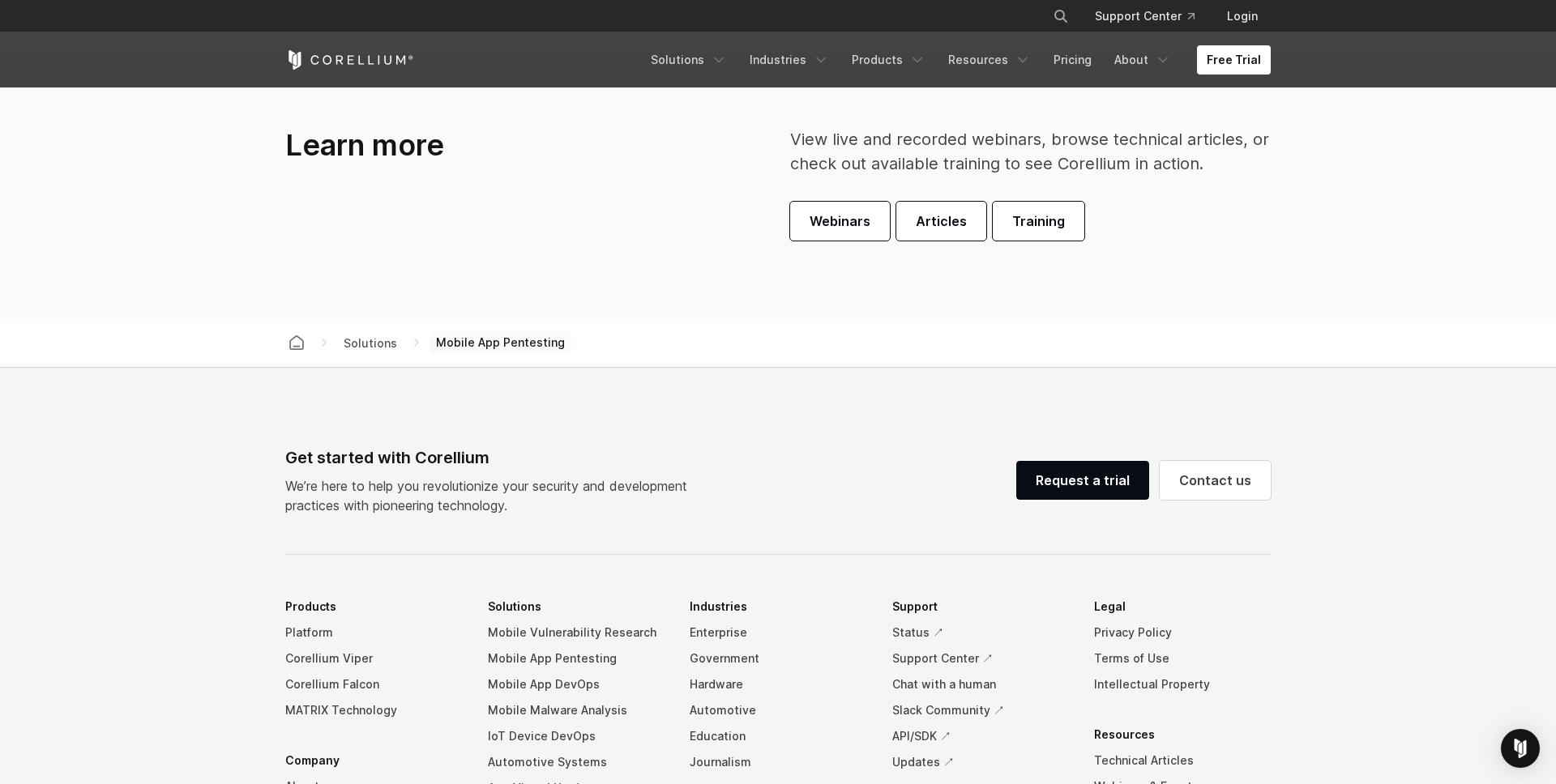 scroll, scrollTop: 4860, scrollLeft: 0, axis: vertical 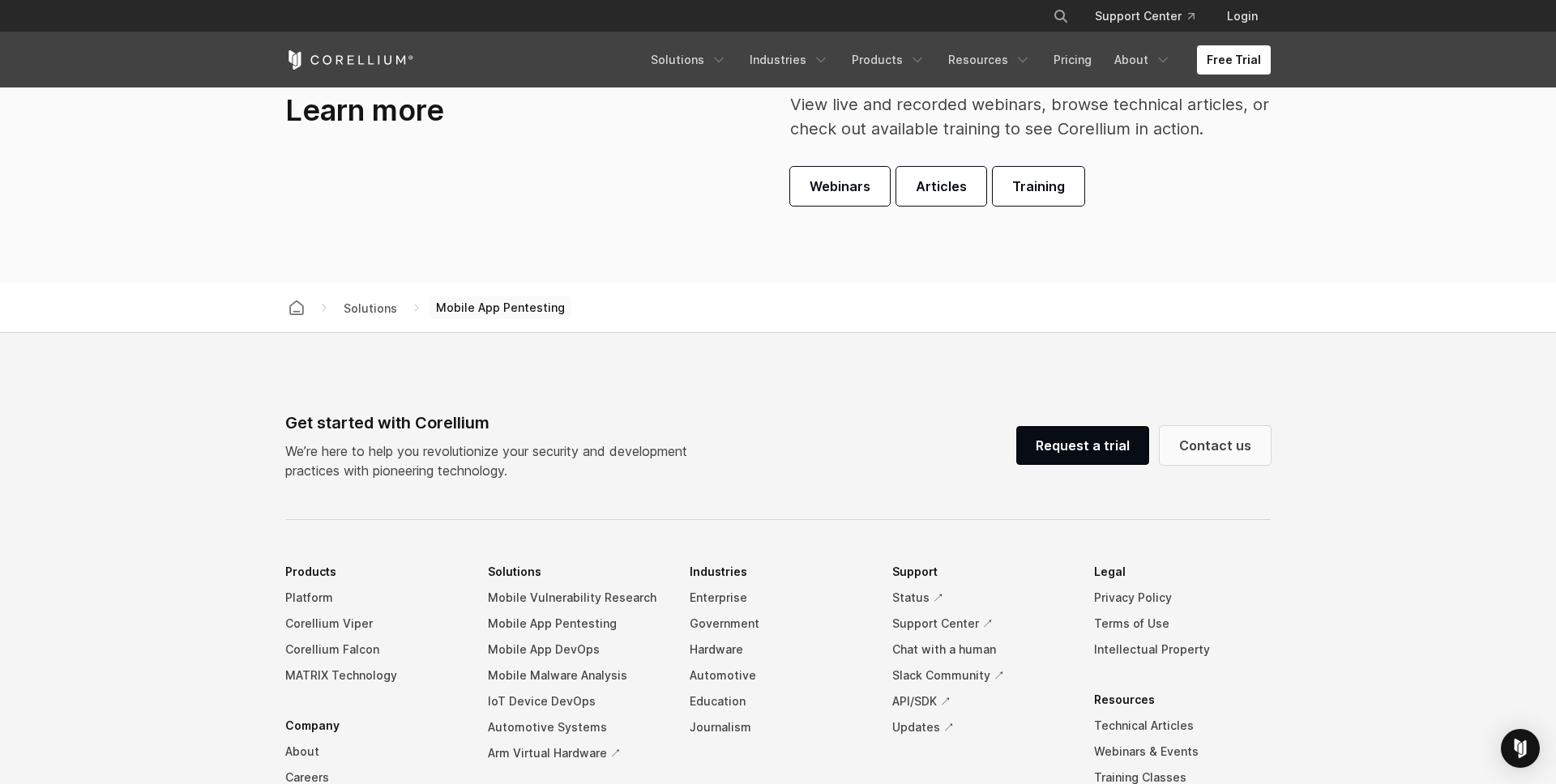 click on "Contact us" at bounding box center (1215, 445) 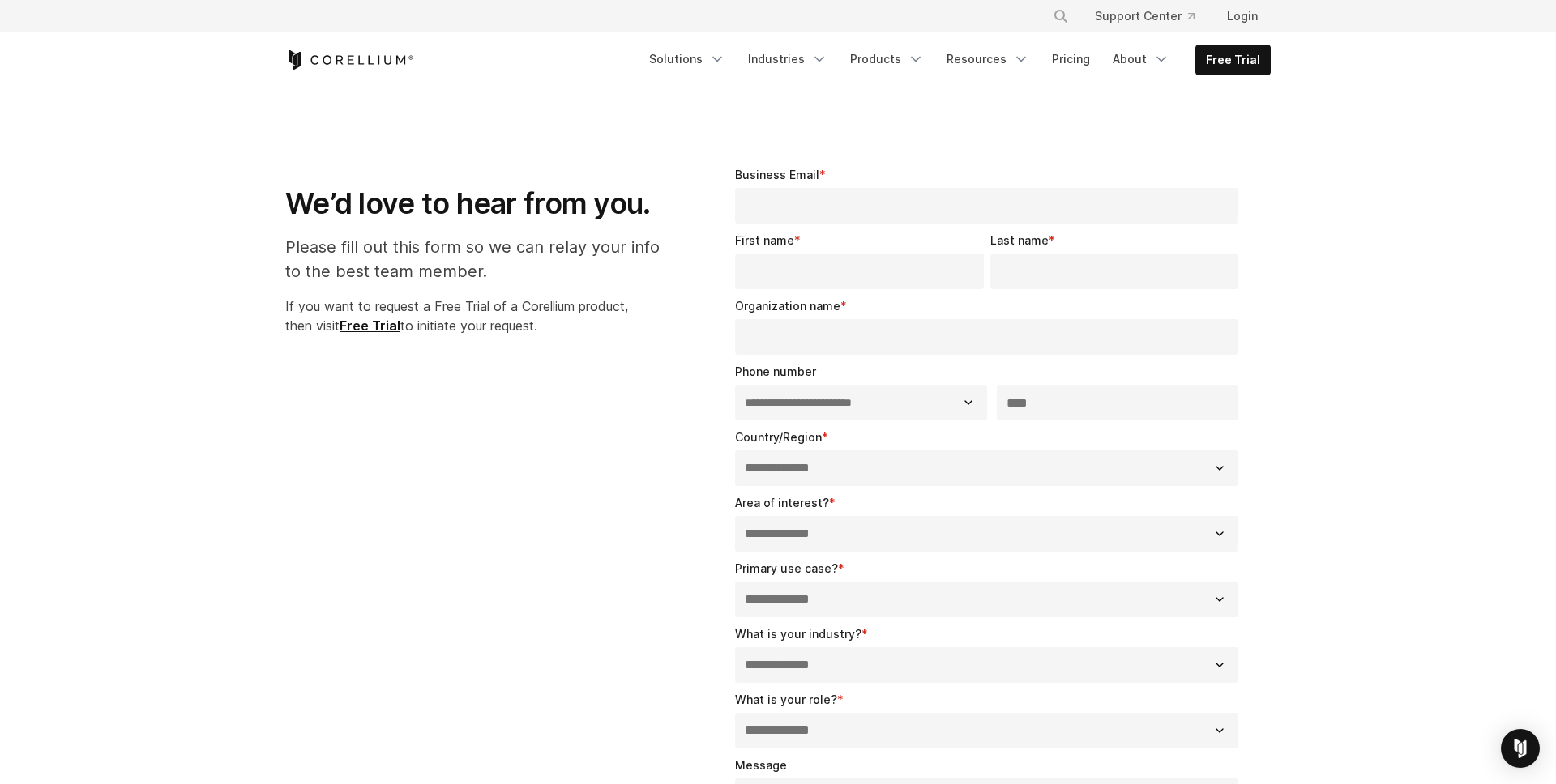 select on "**" 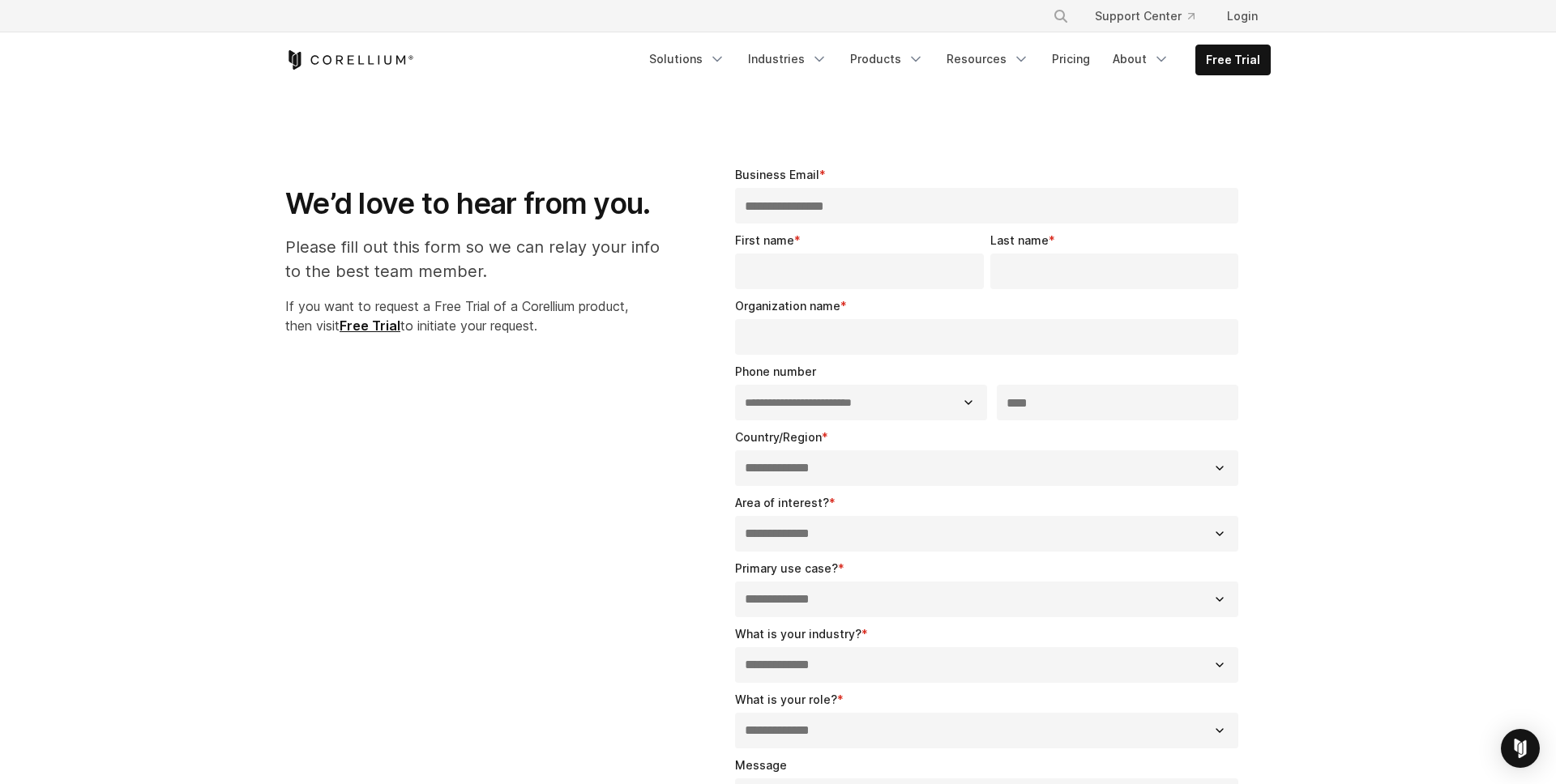 type on "*" 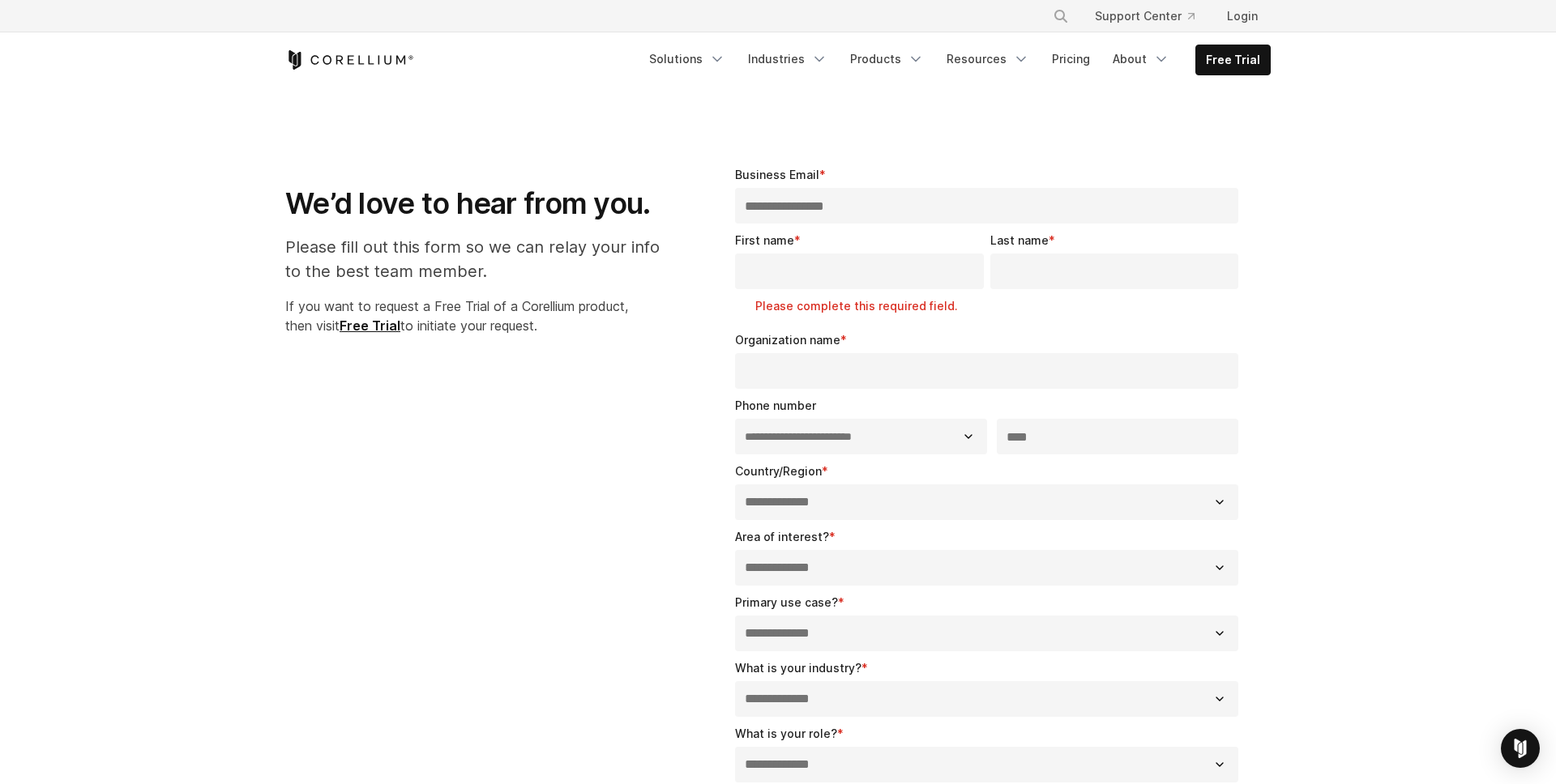 type on "*" 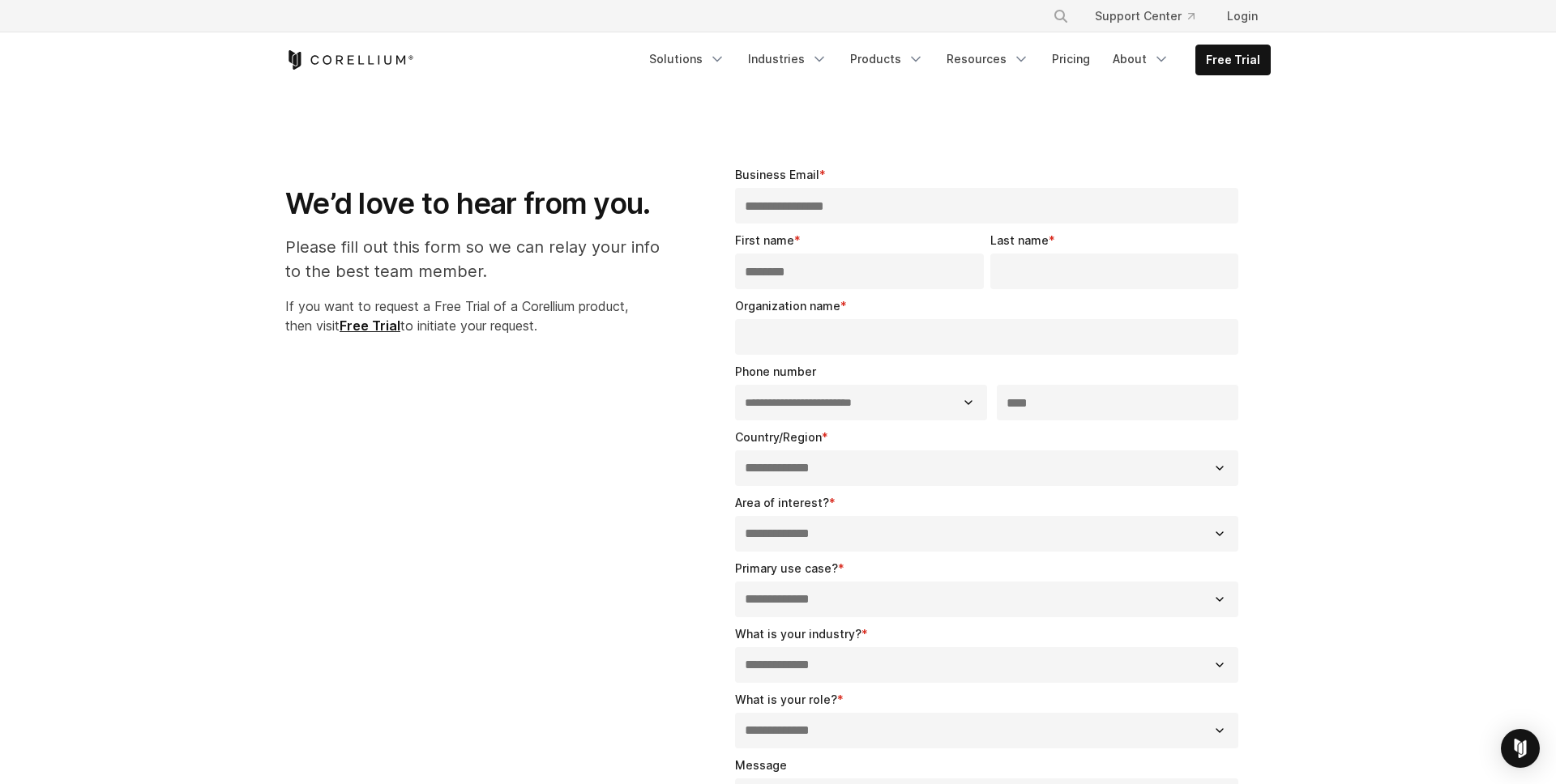 type on "********" 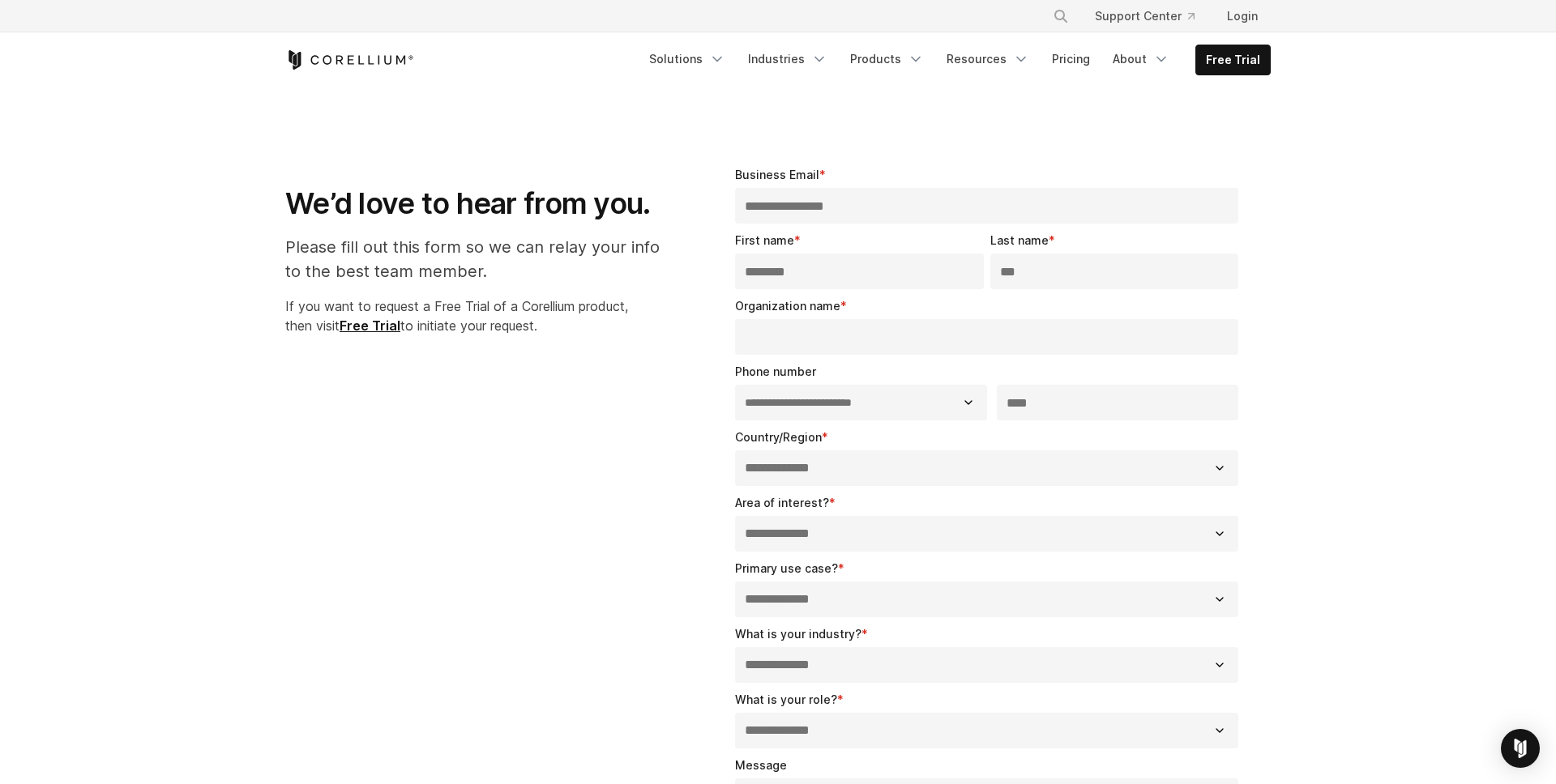 type on "***" 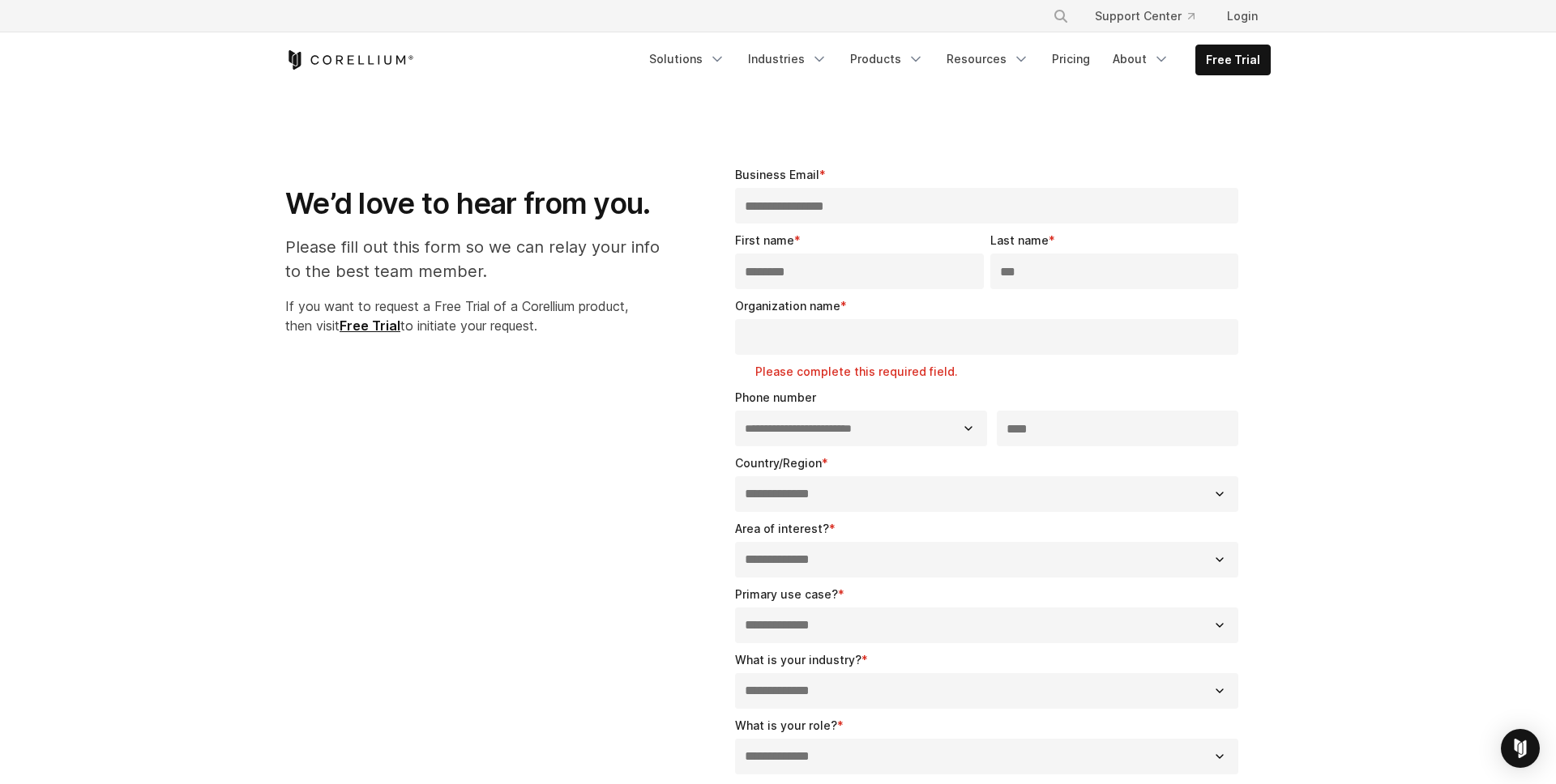 click on "Organization name" at bounding box center [788, 305] 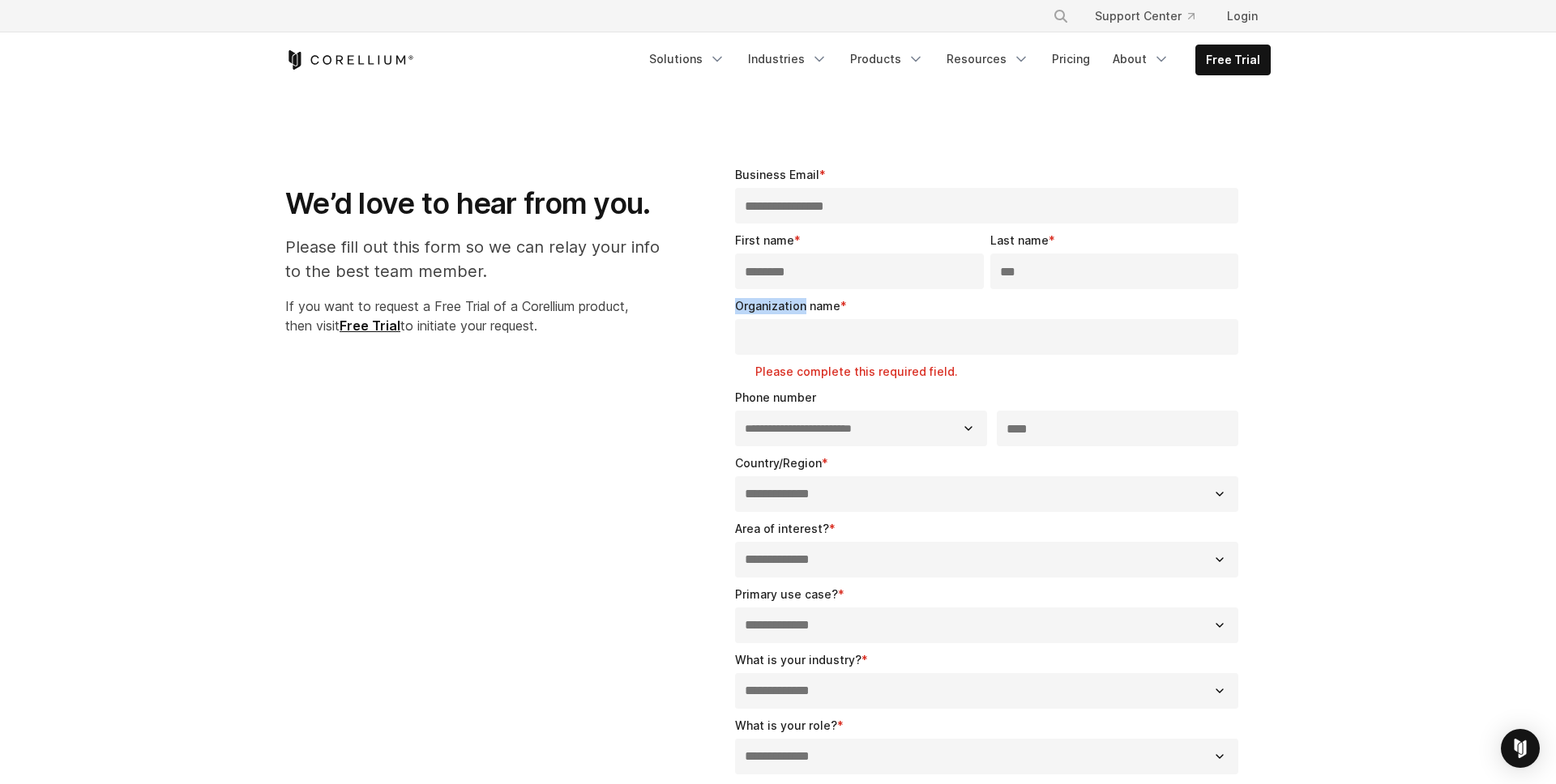 click on "Organization name" at bounding box center (788, 305) 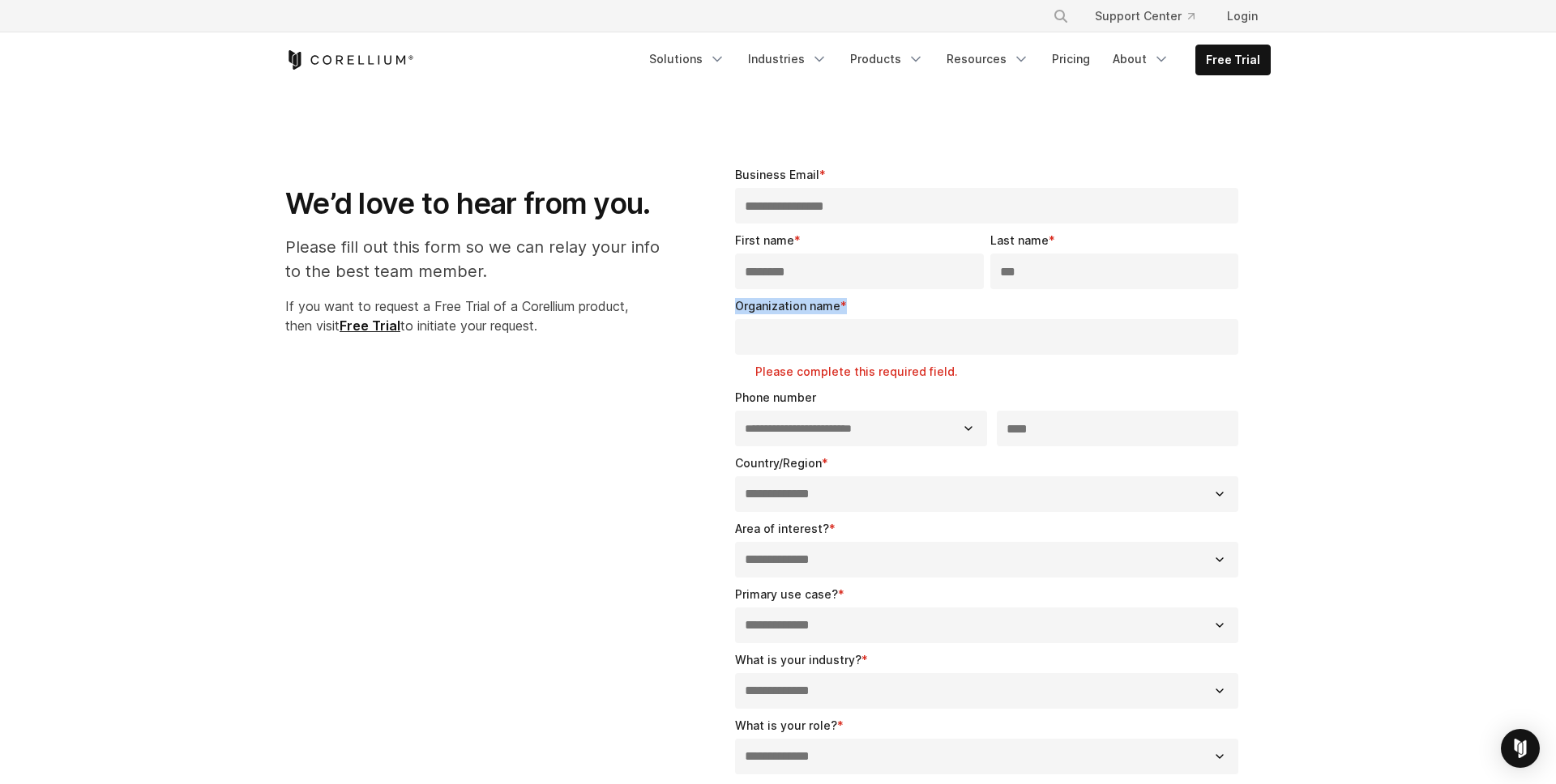 click on "Organization name" at bounding box center (788, 305) 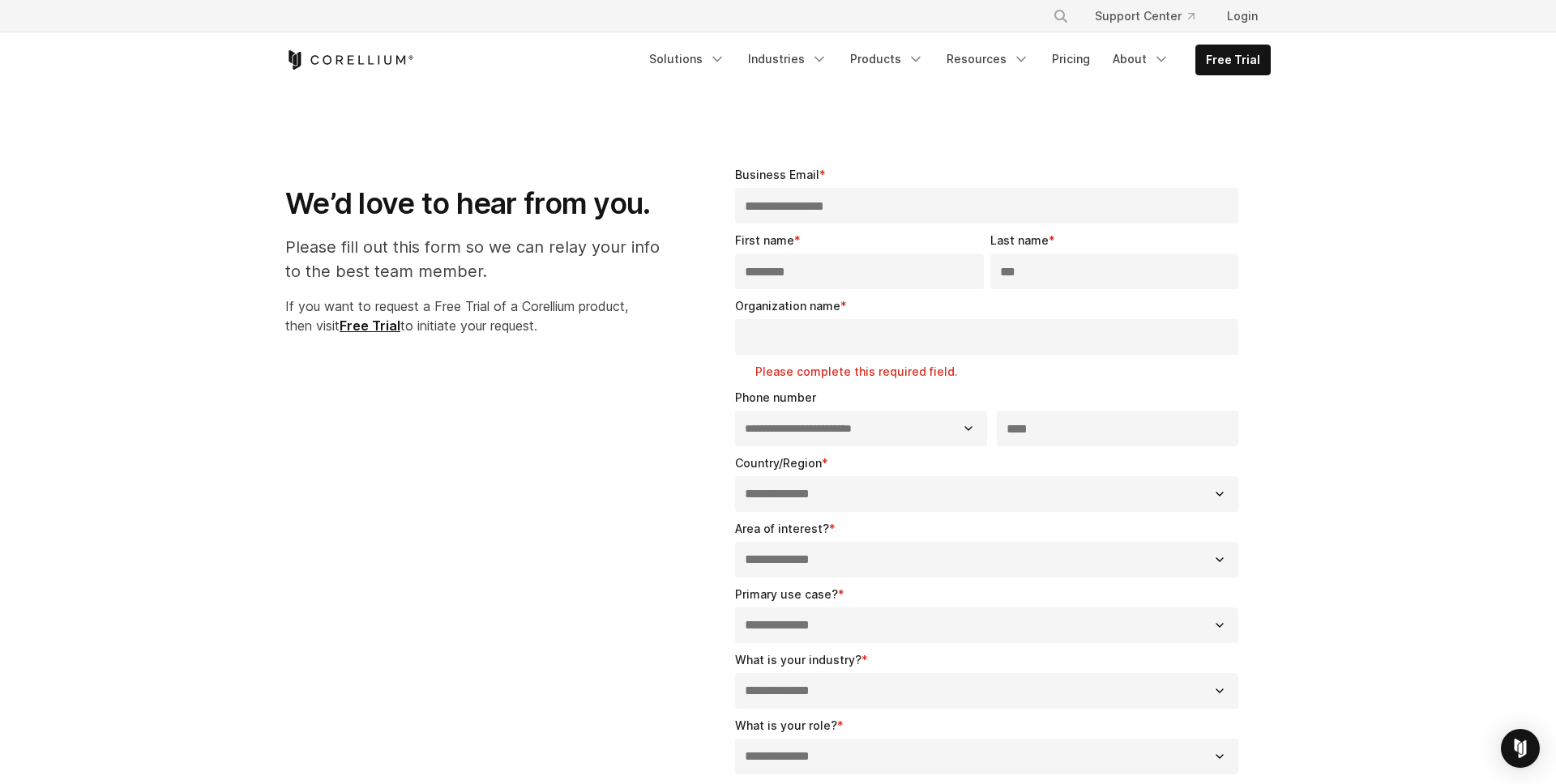 click on "Organization name *" at bounding box center [986, 337] 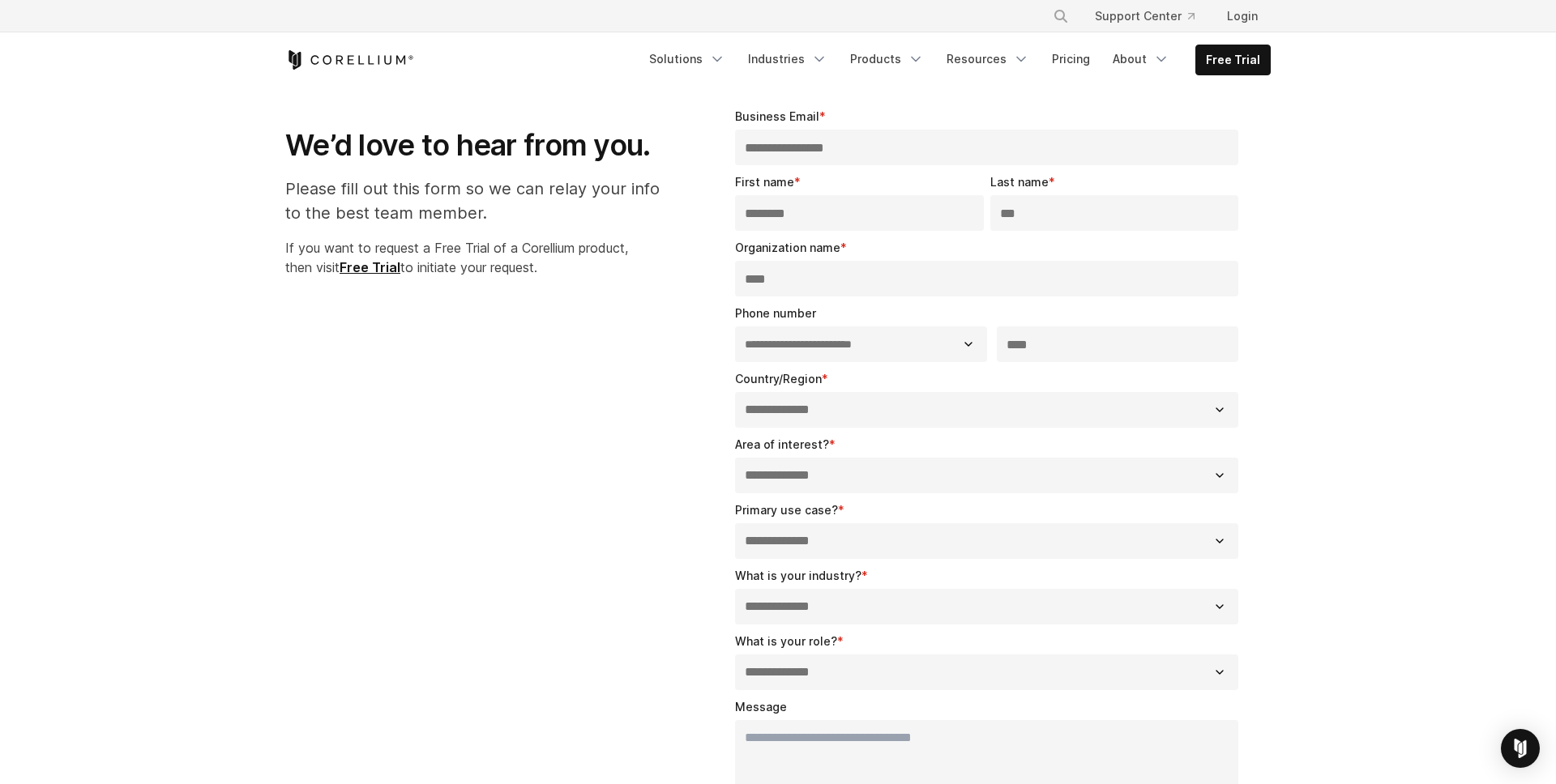 scroll, scrollTop: 96, scrollLeft: 0, axis: vertical 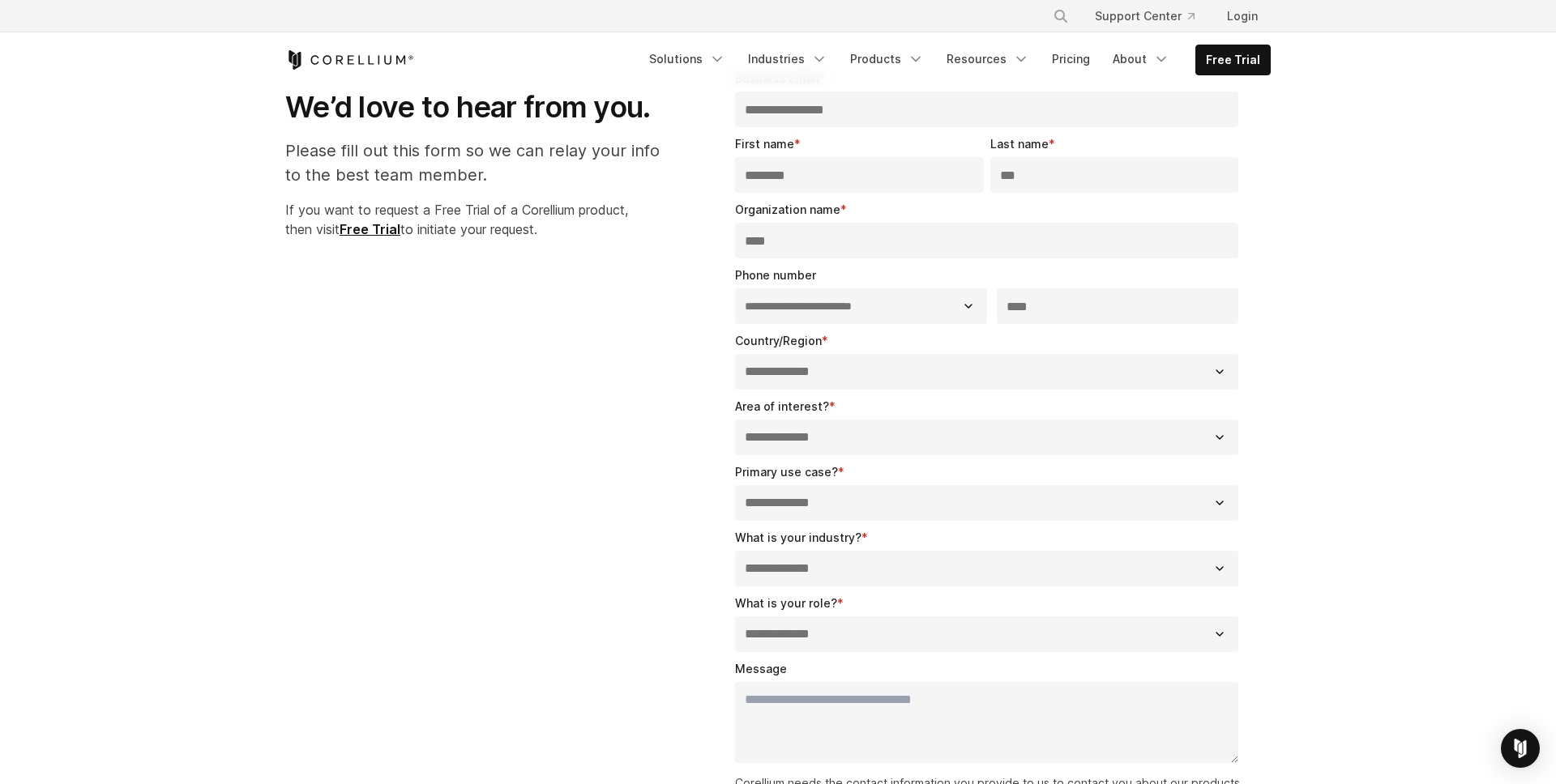 type on "****" 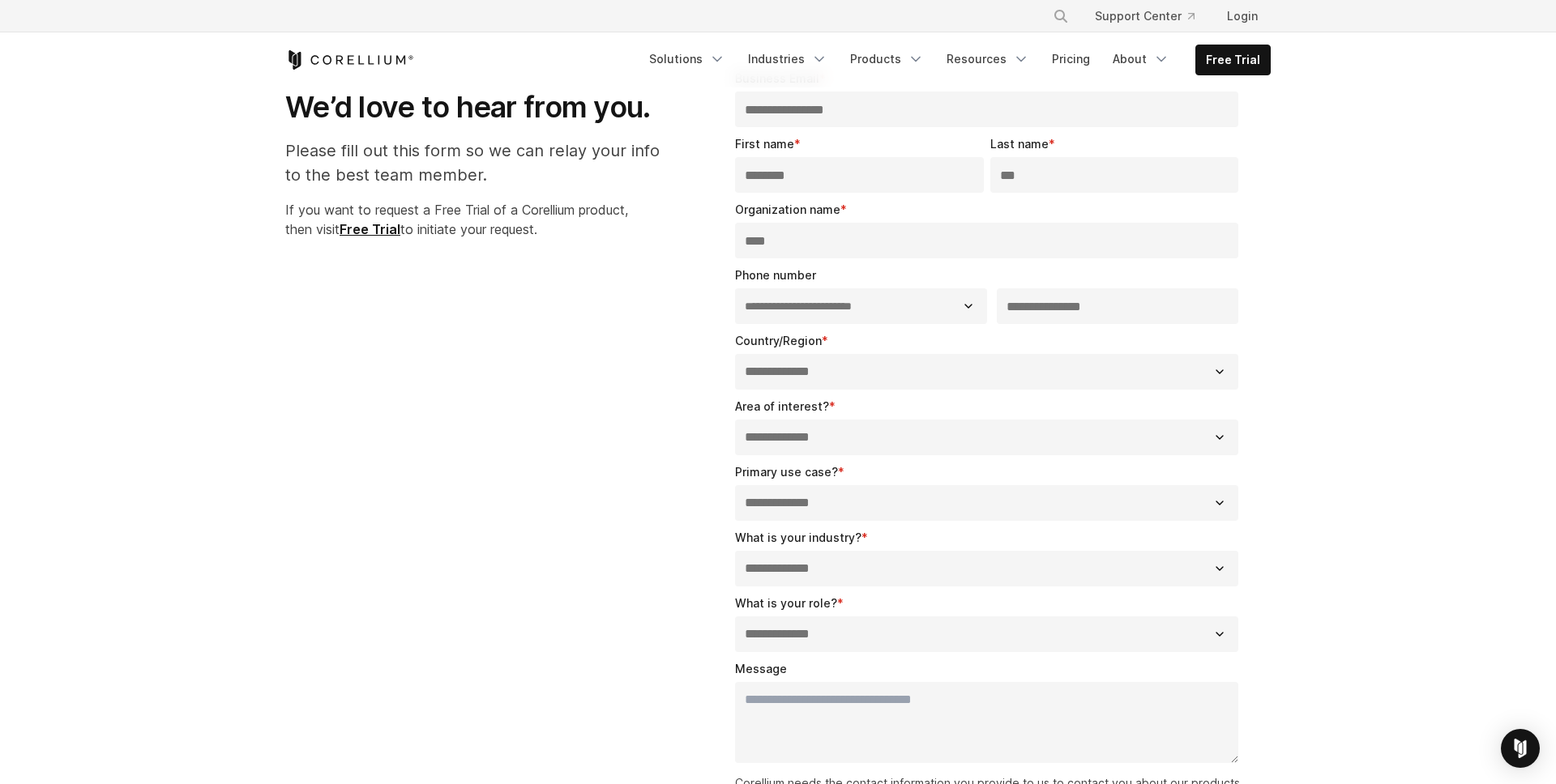 type on "**********" 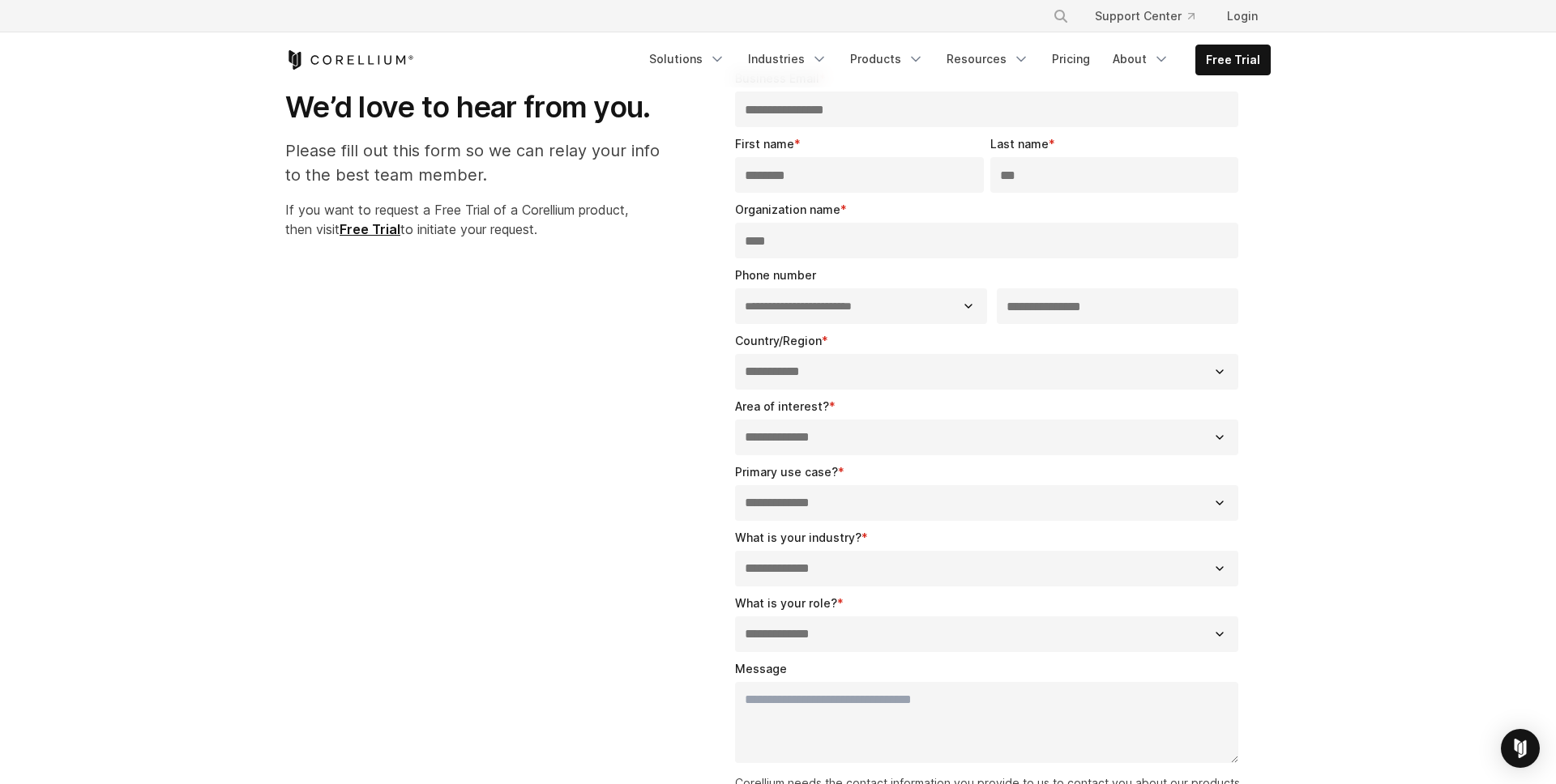 click on "**********" at bounding box center (986, 437) 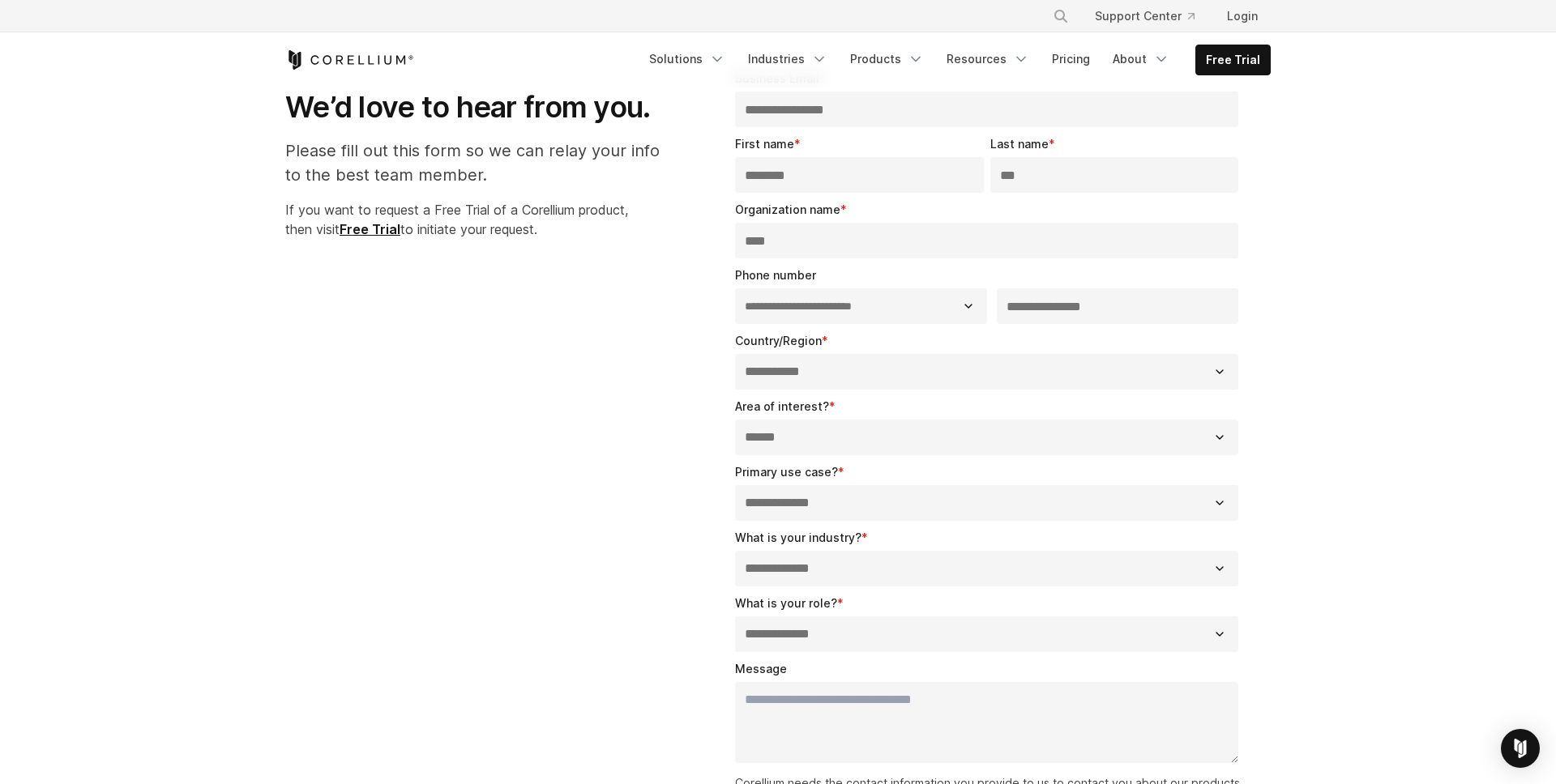 click on "**********" at bounding box center [986, 503] 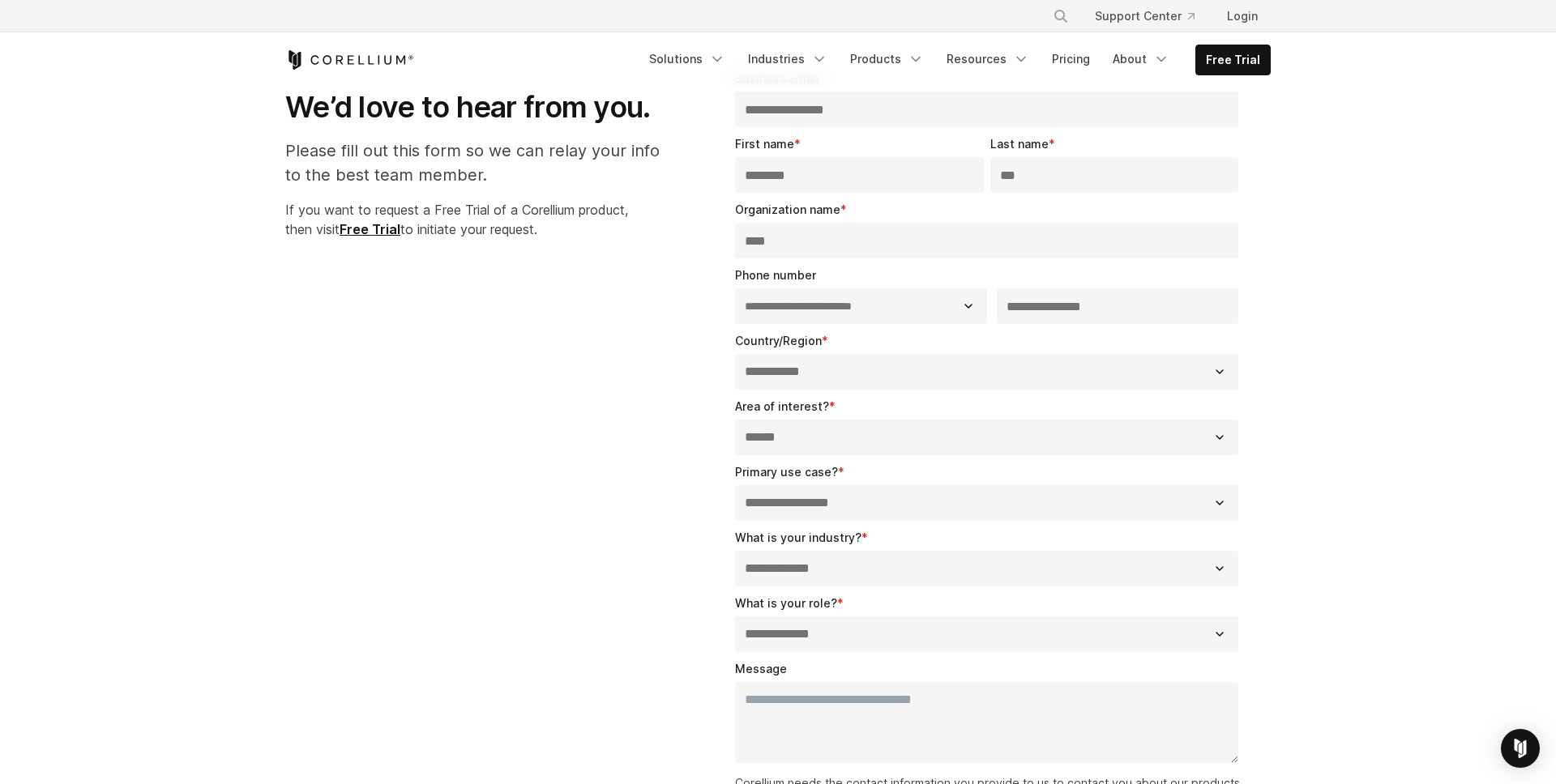 click on "**********" at bounding box center (986, 569) 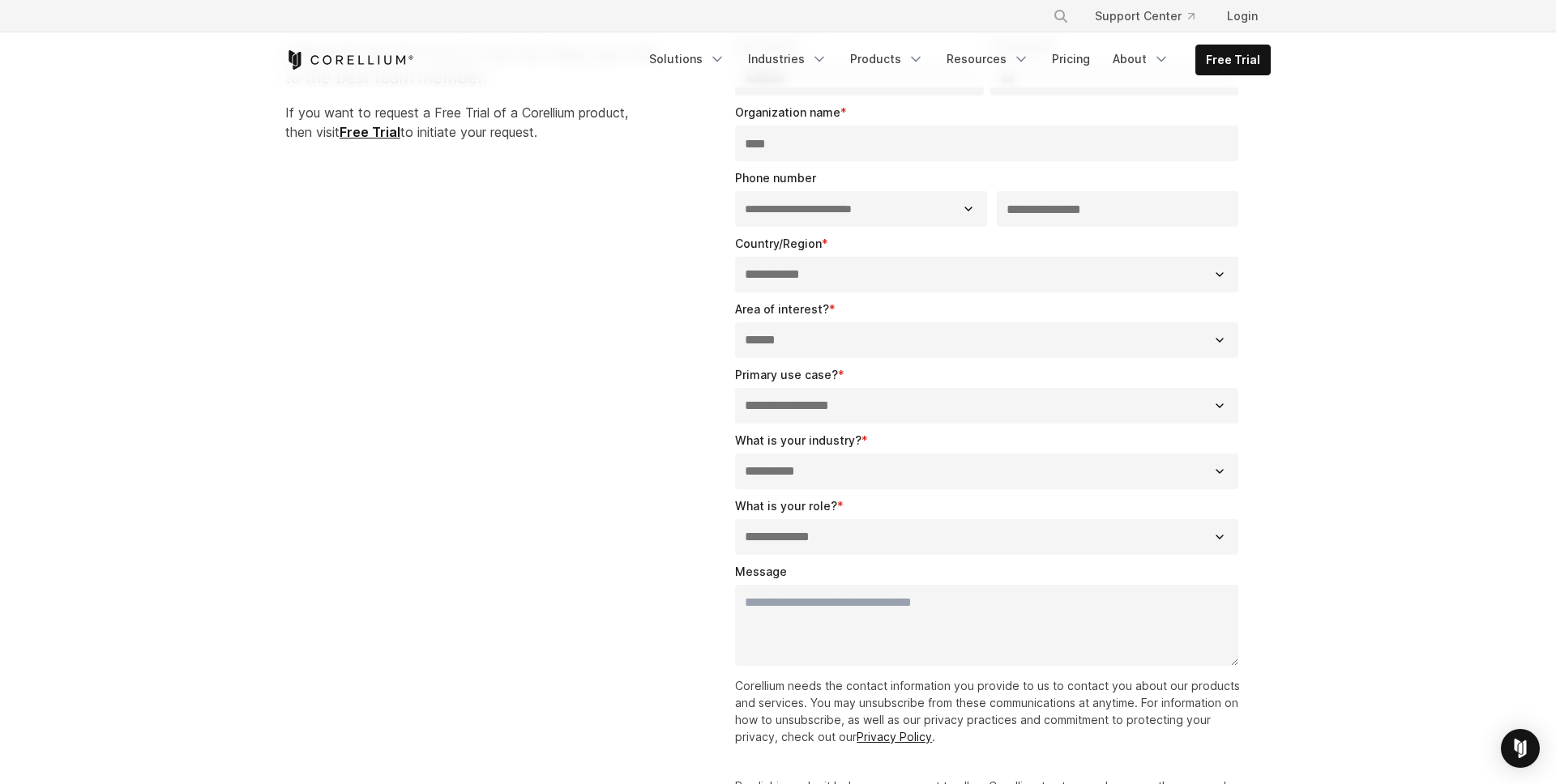 scroll, scrollTop: 288, scrollLeft: 0, axis: vertical 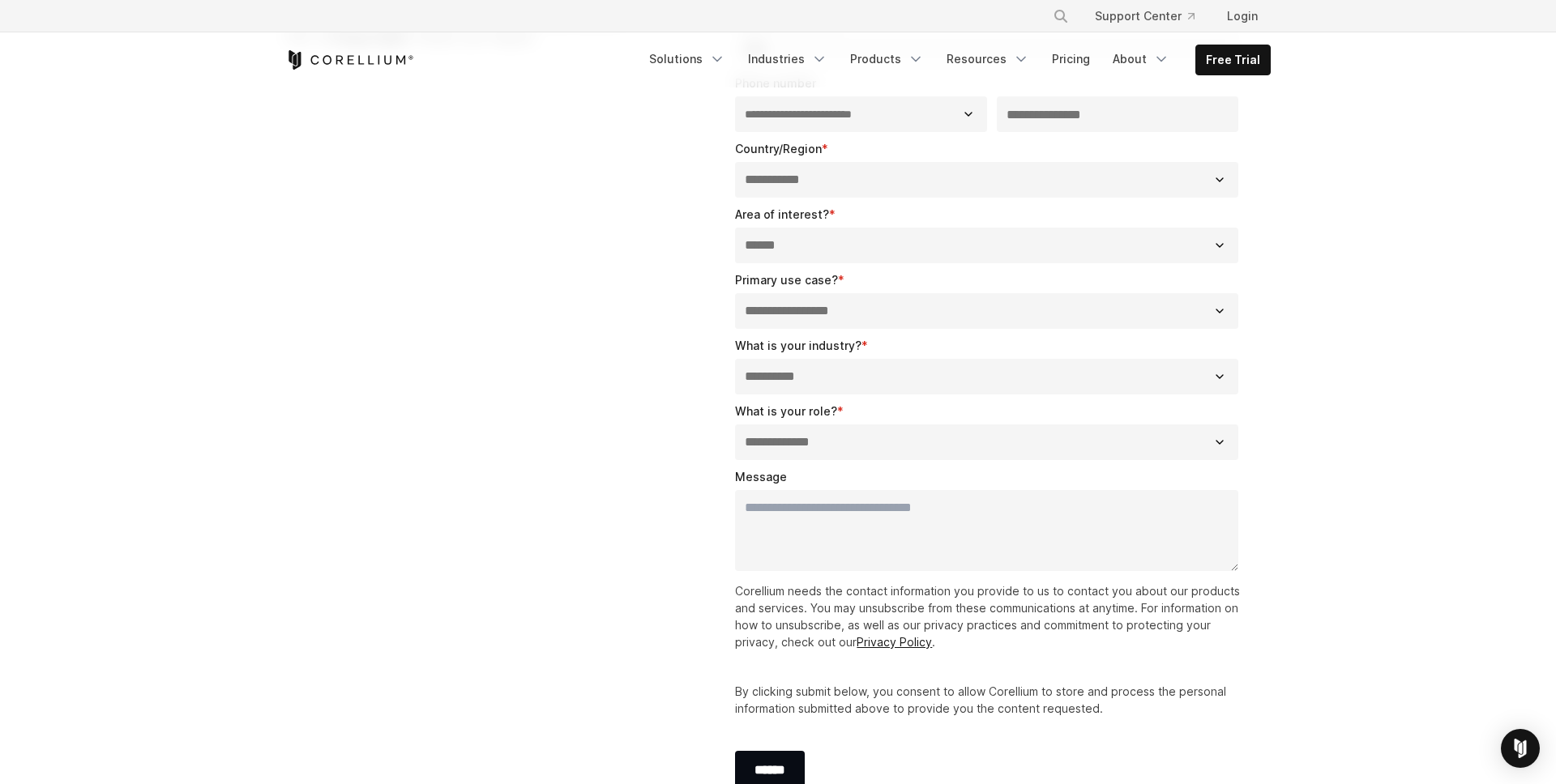 click on "**********" at bounding box center [986, 442] 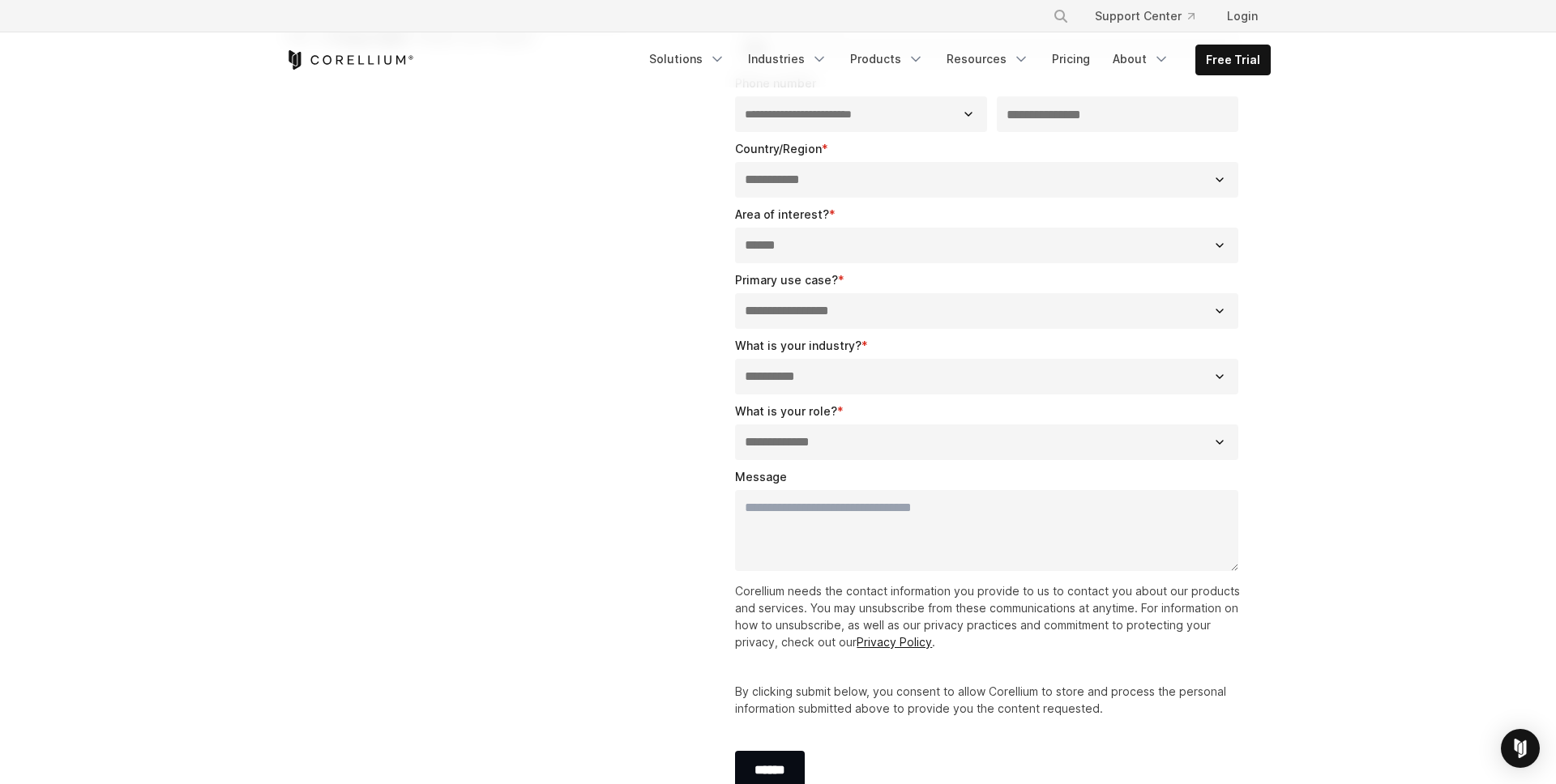select on "**********" 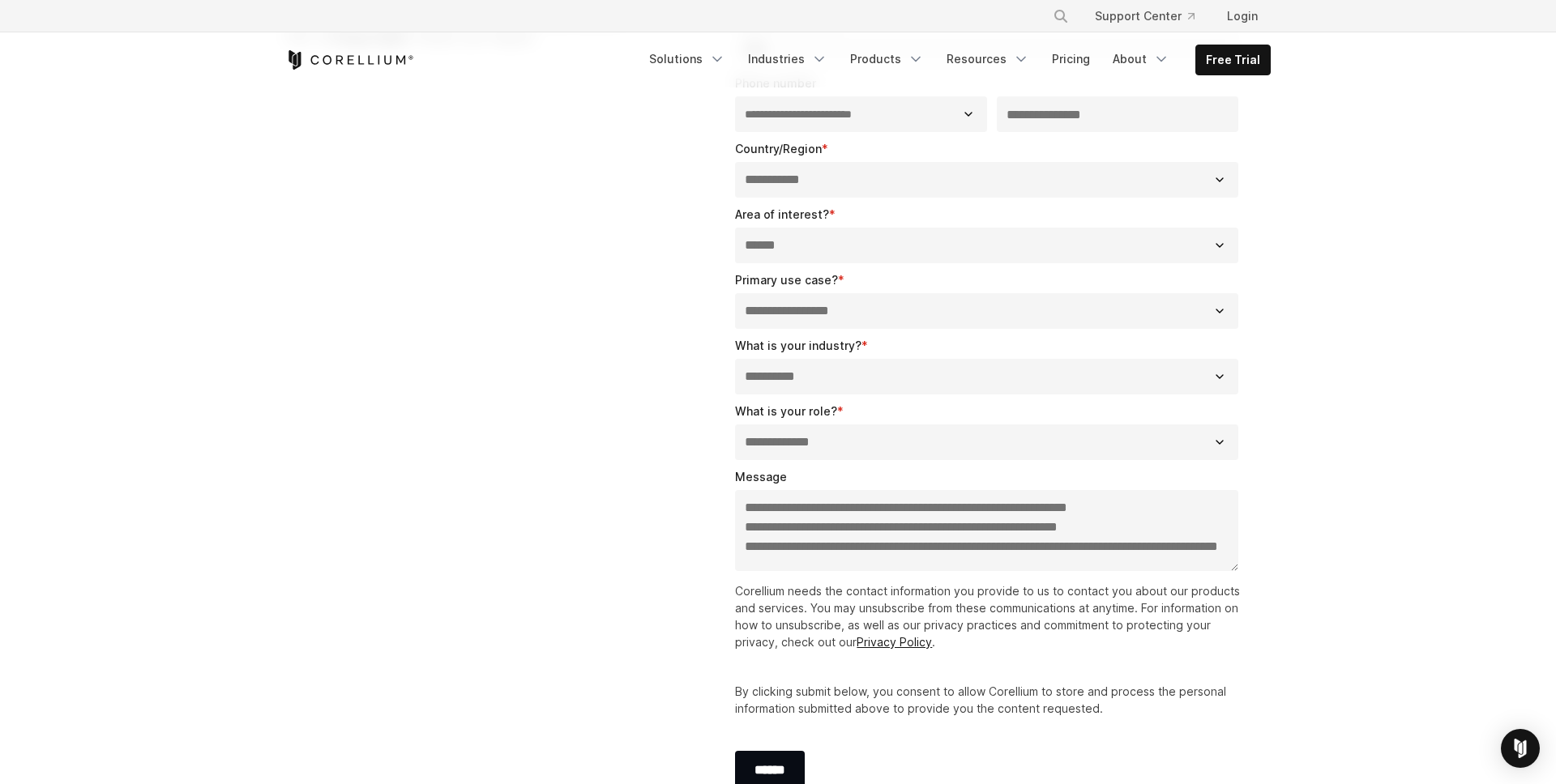 scroll, scrollTop: 13, scrollLeft: 0, axis: vertical 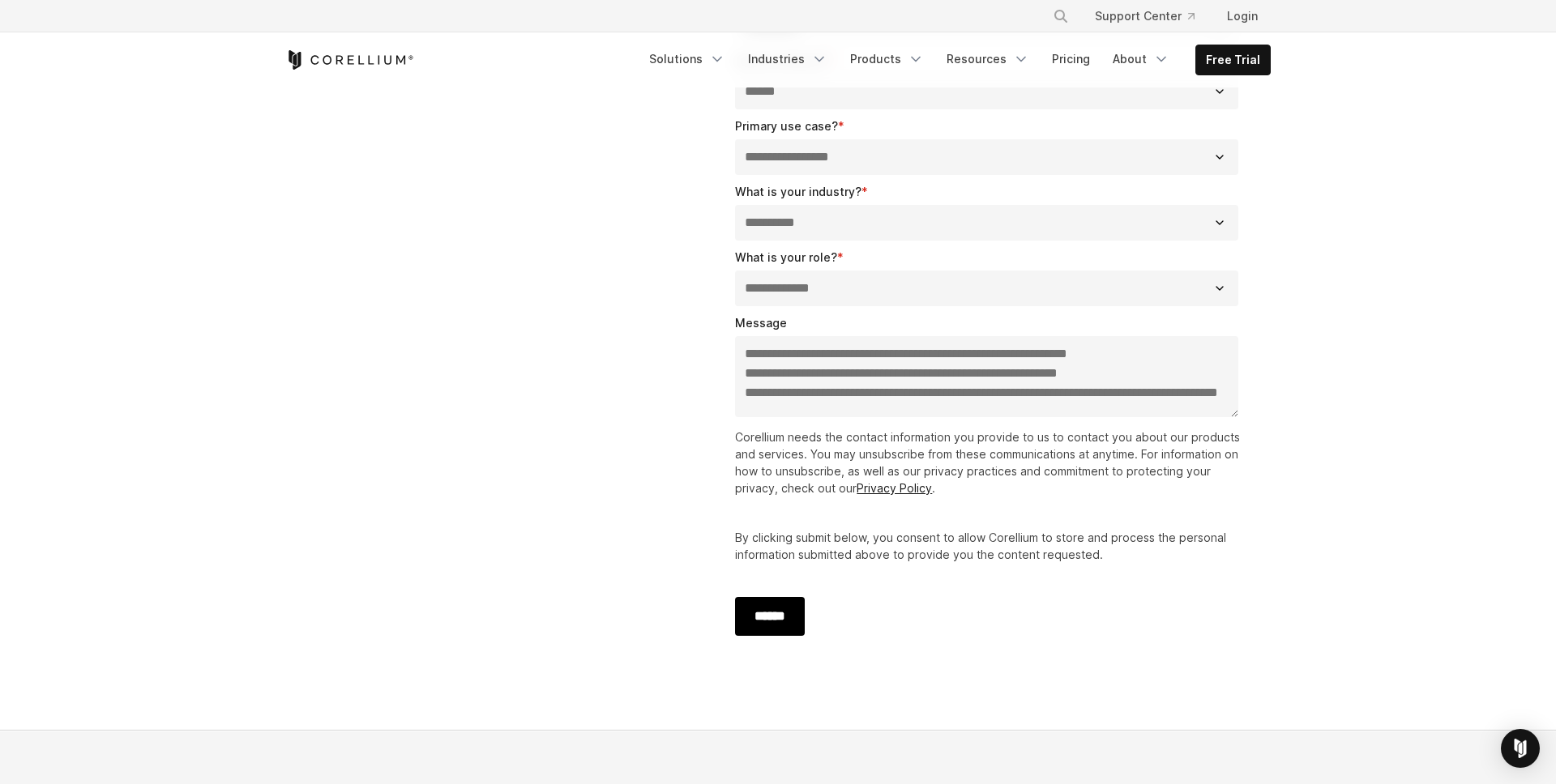 type on "**********" 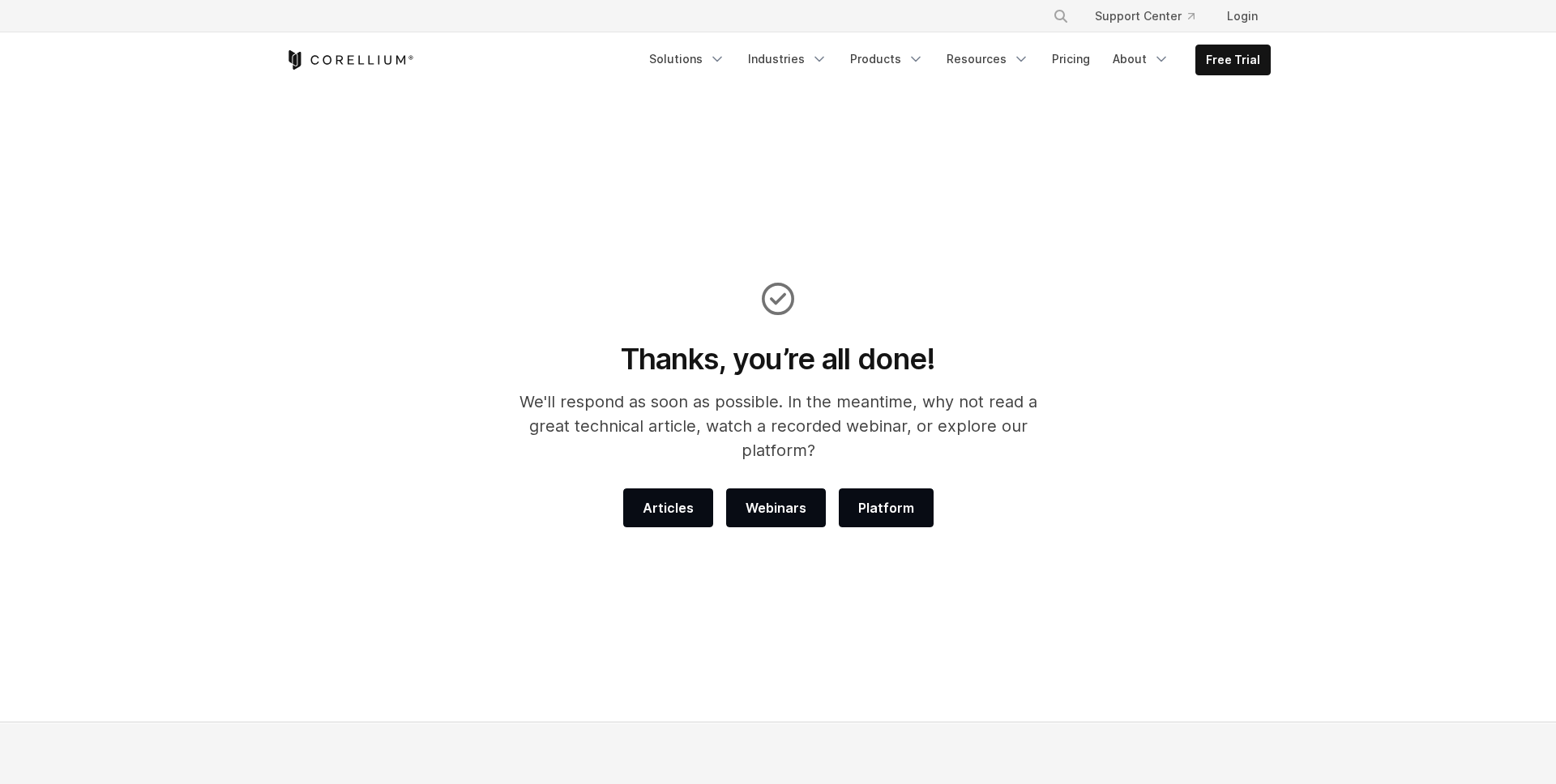 scroll, scrollTop: 0, scrollLeft: 0, axis: both 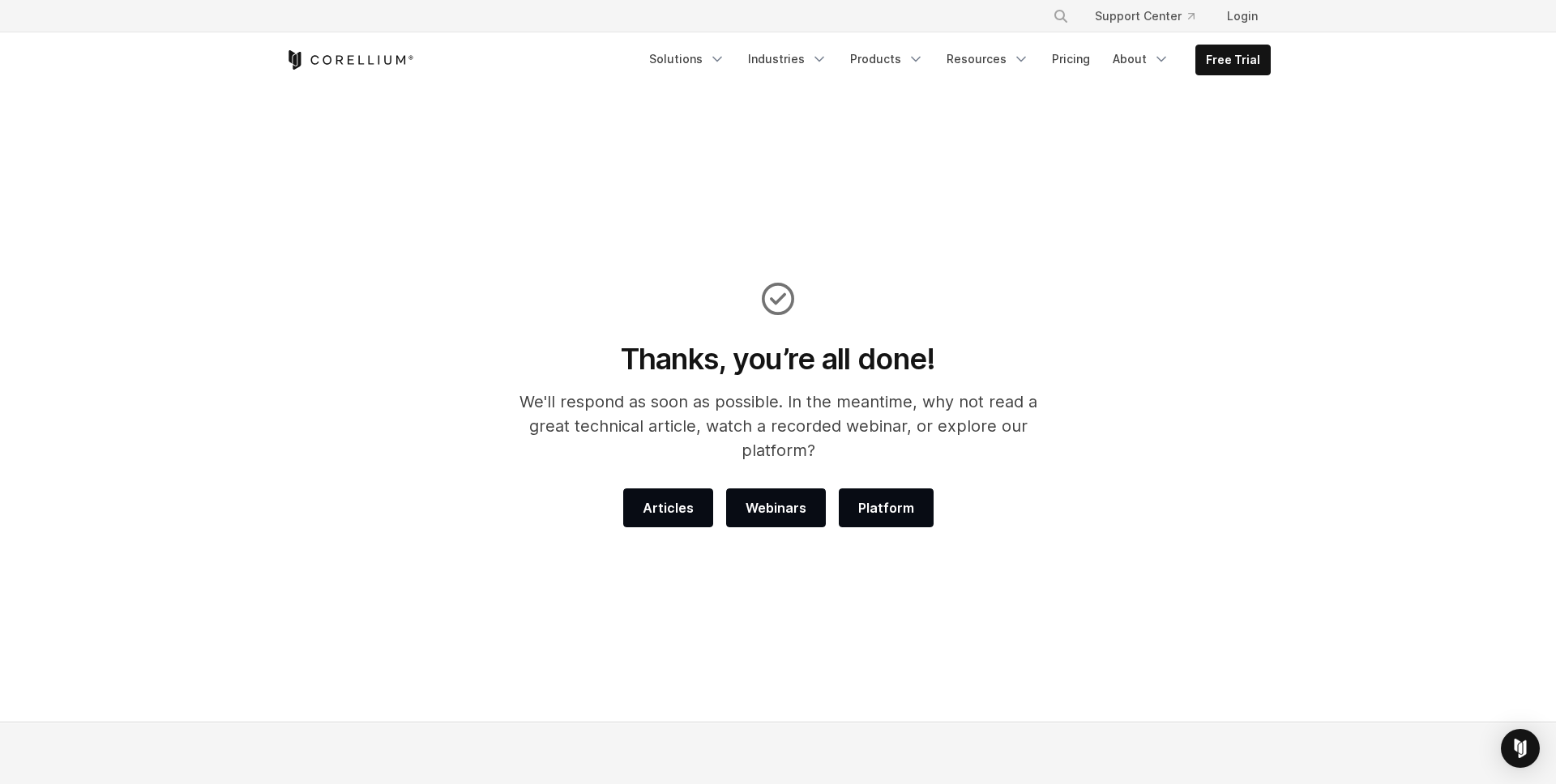 click on "Thanks, you’re all done!
We'll respond as soon as possible. In the meantime, why not read a great technical article, watch a recorded webinar, or explore our platform?
Articles
Webinars
Platform" at bounding box center (778, 405) 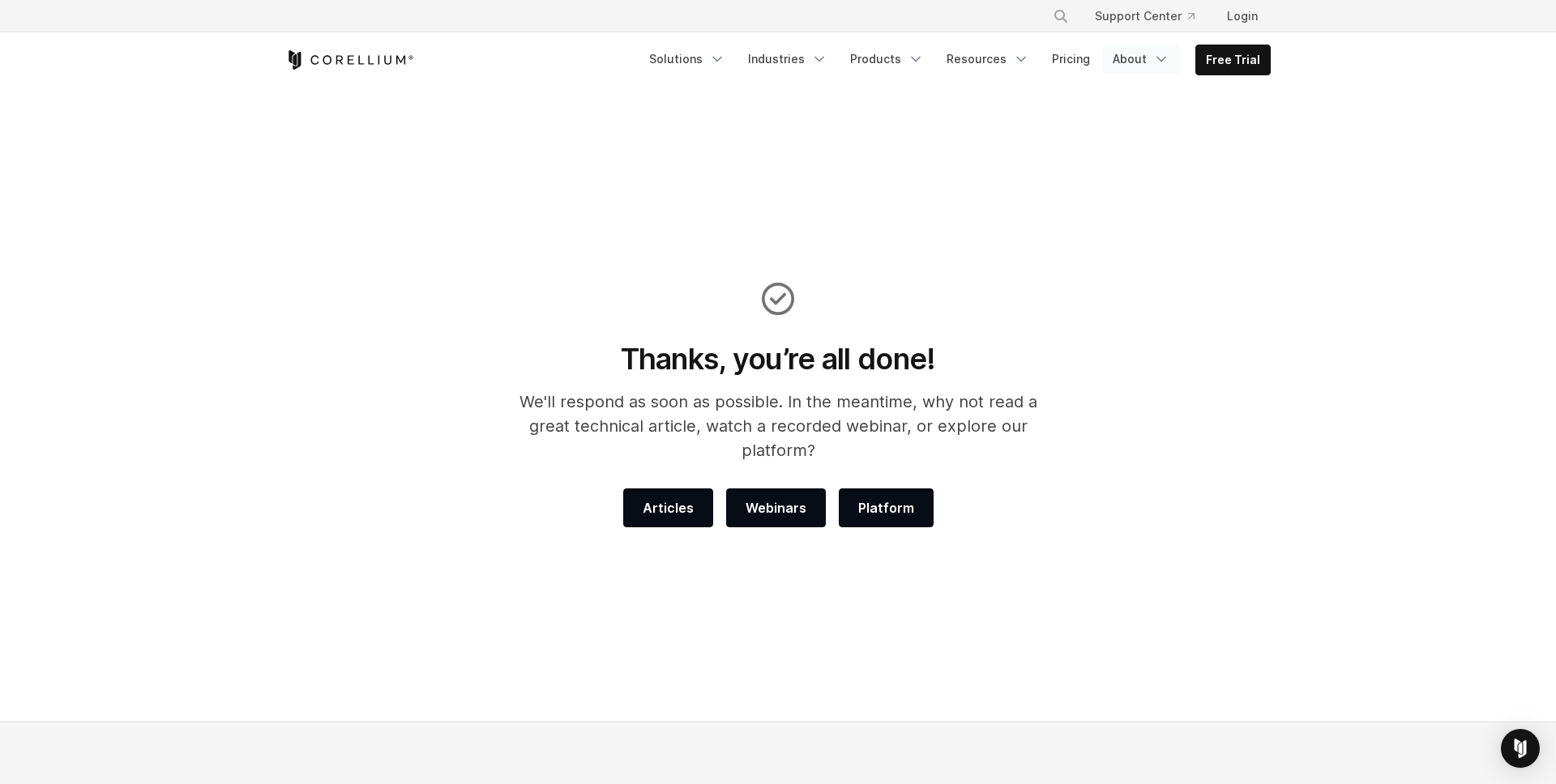 click on "About" at bounding box center (1141, 59) 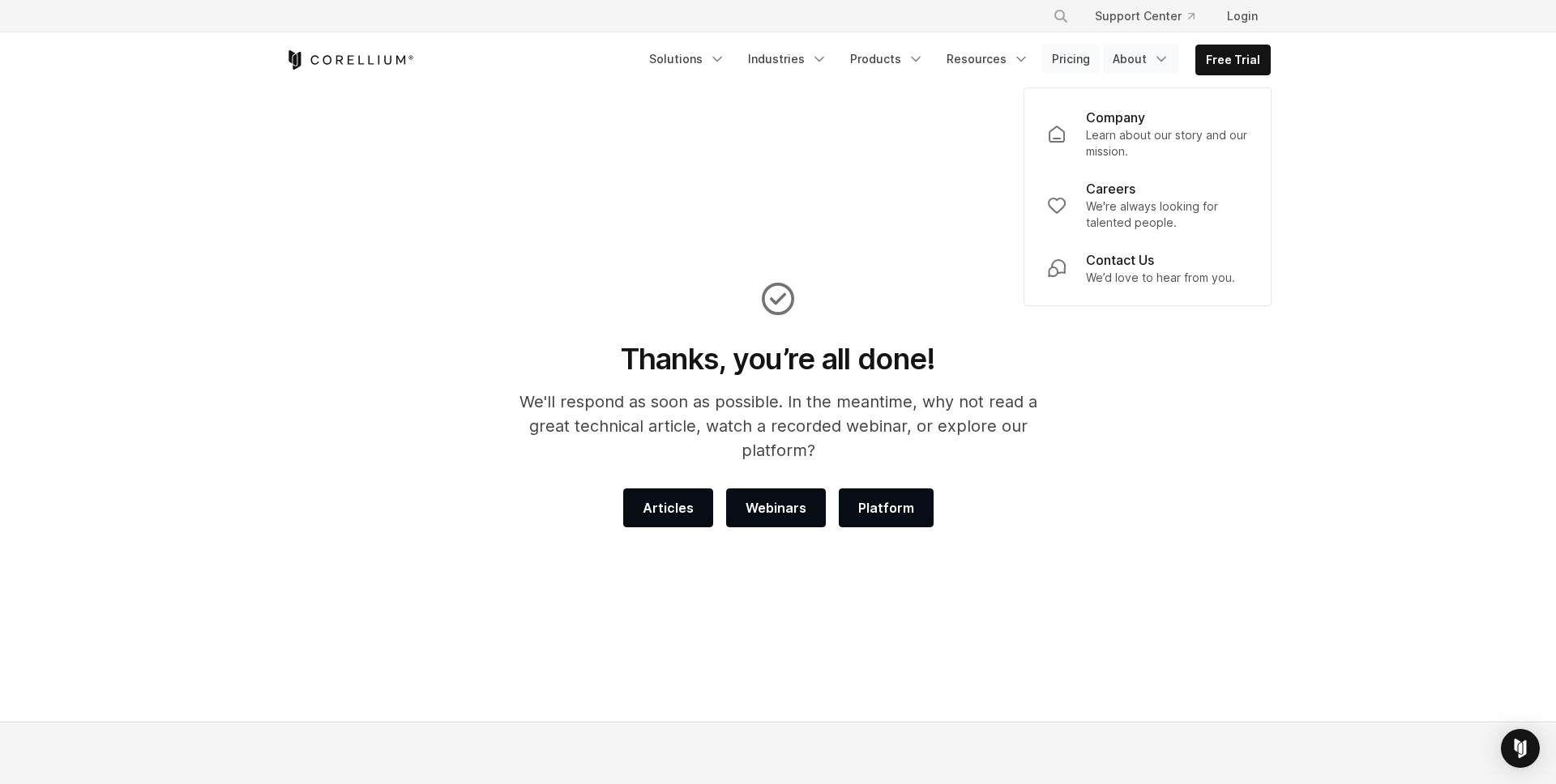 click on "Pricing" at bounding box center [1071, 59] 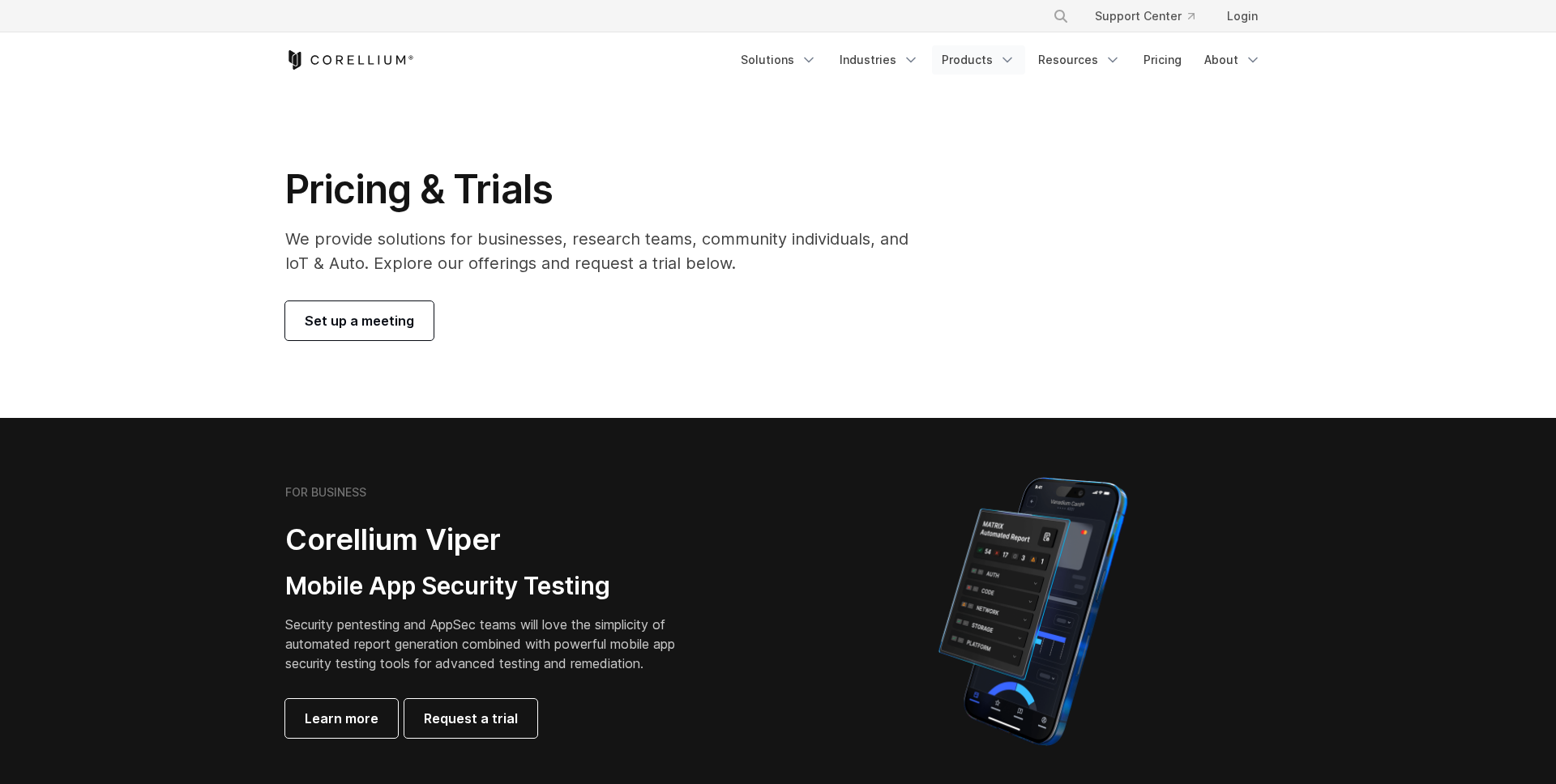 scroll, scrollTop: 0, scrollLeft: 0, axis: both 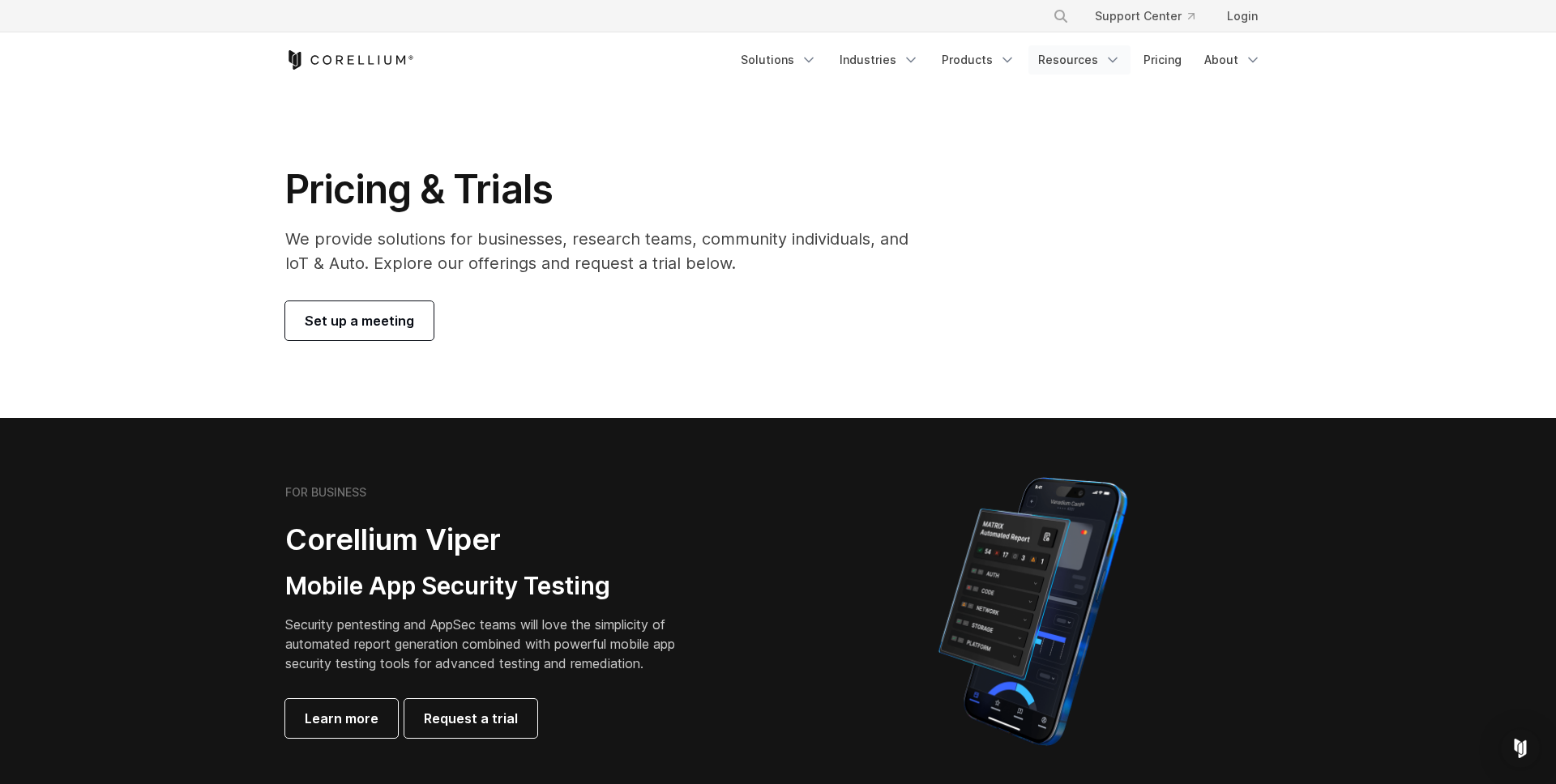click on "Resources" at bounding box center [1079, 60] 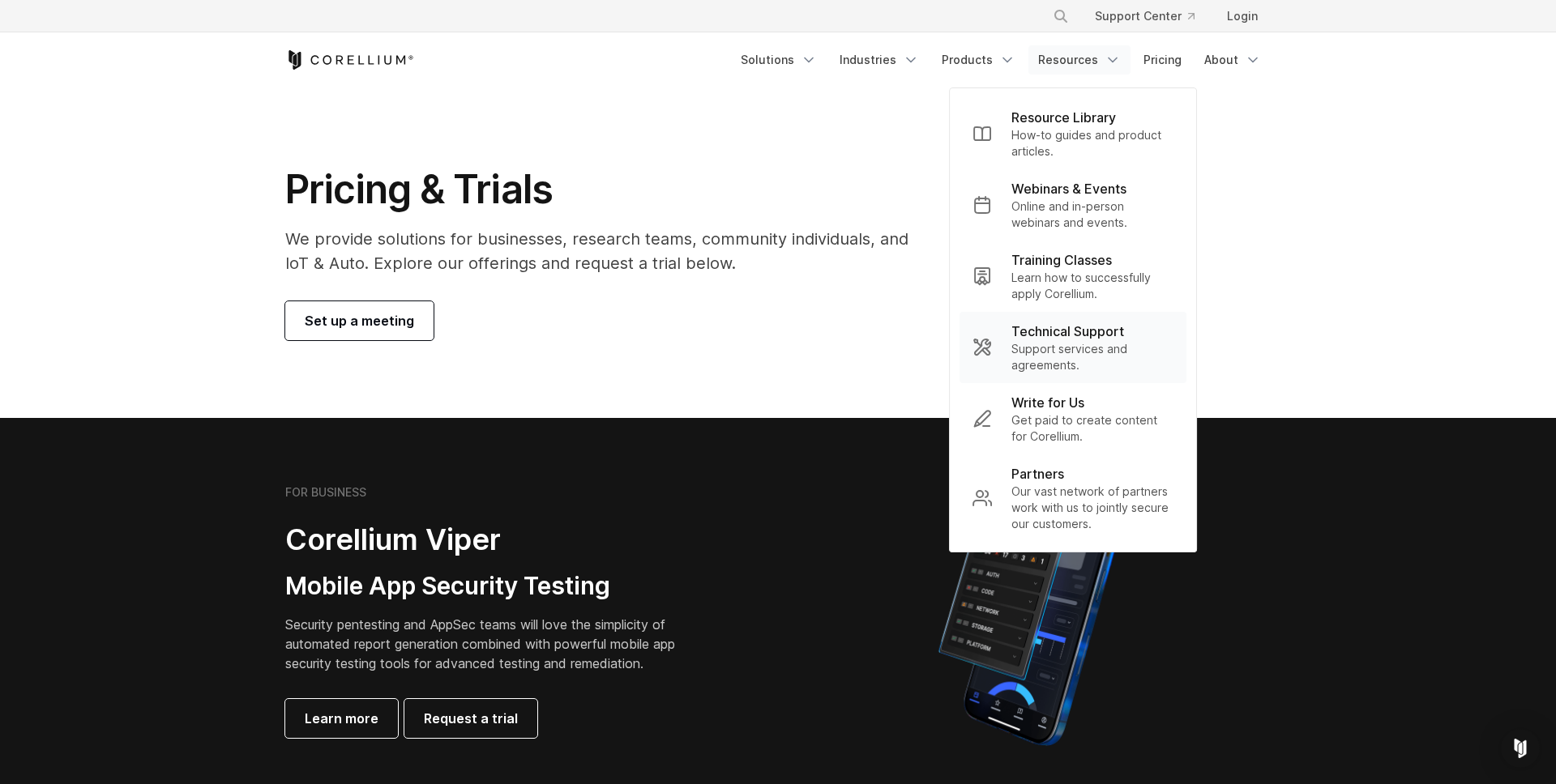 scroll, scrollTop: 263, scrollLeft: 0, axis: vertical 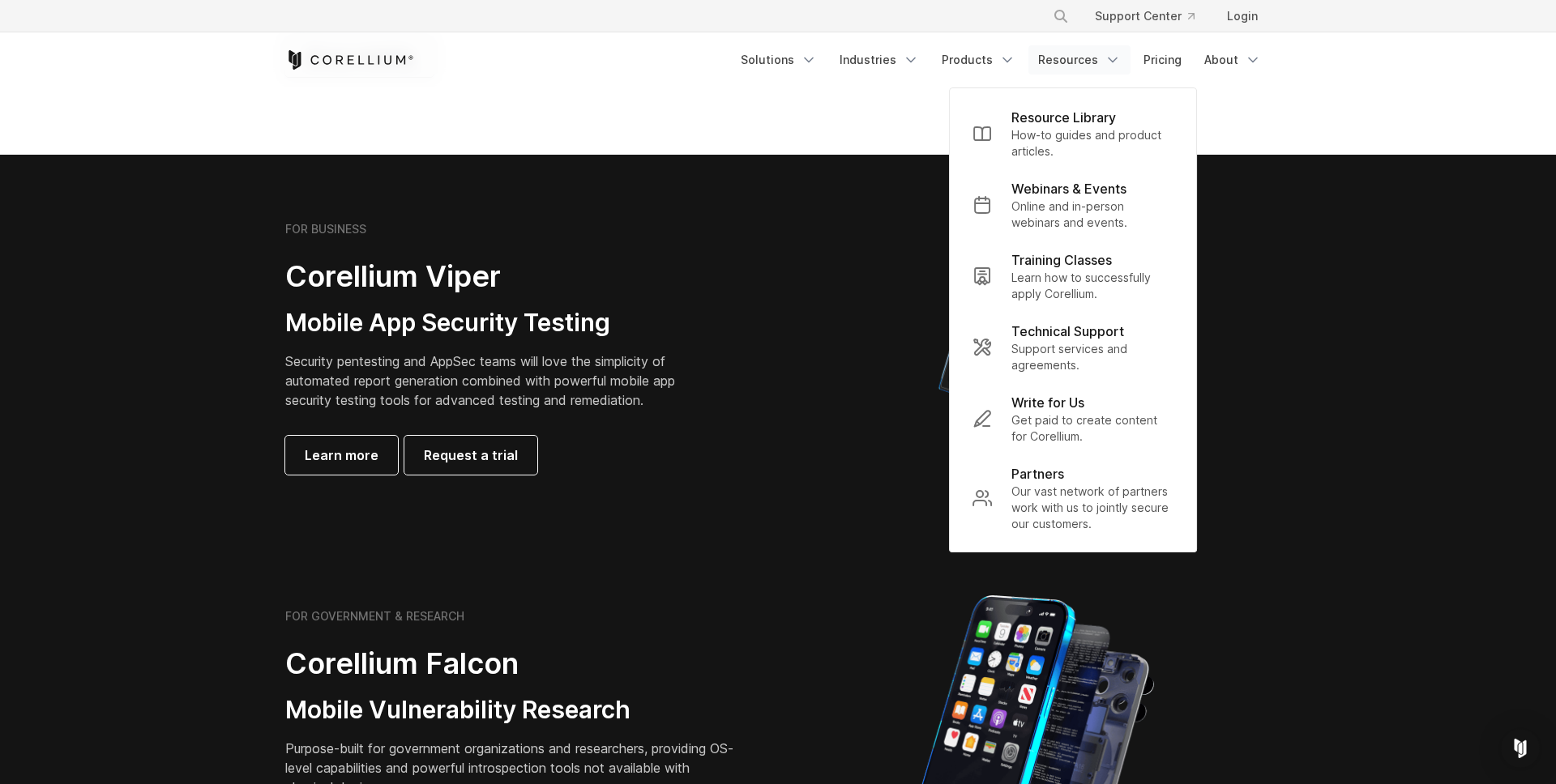 click at bounding box center [1032, 348] 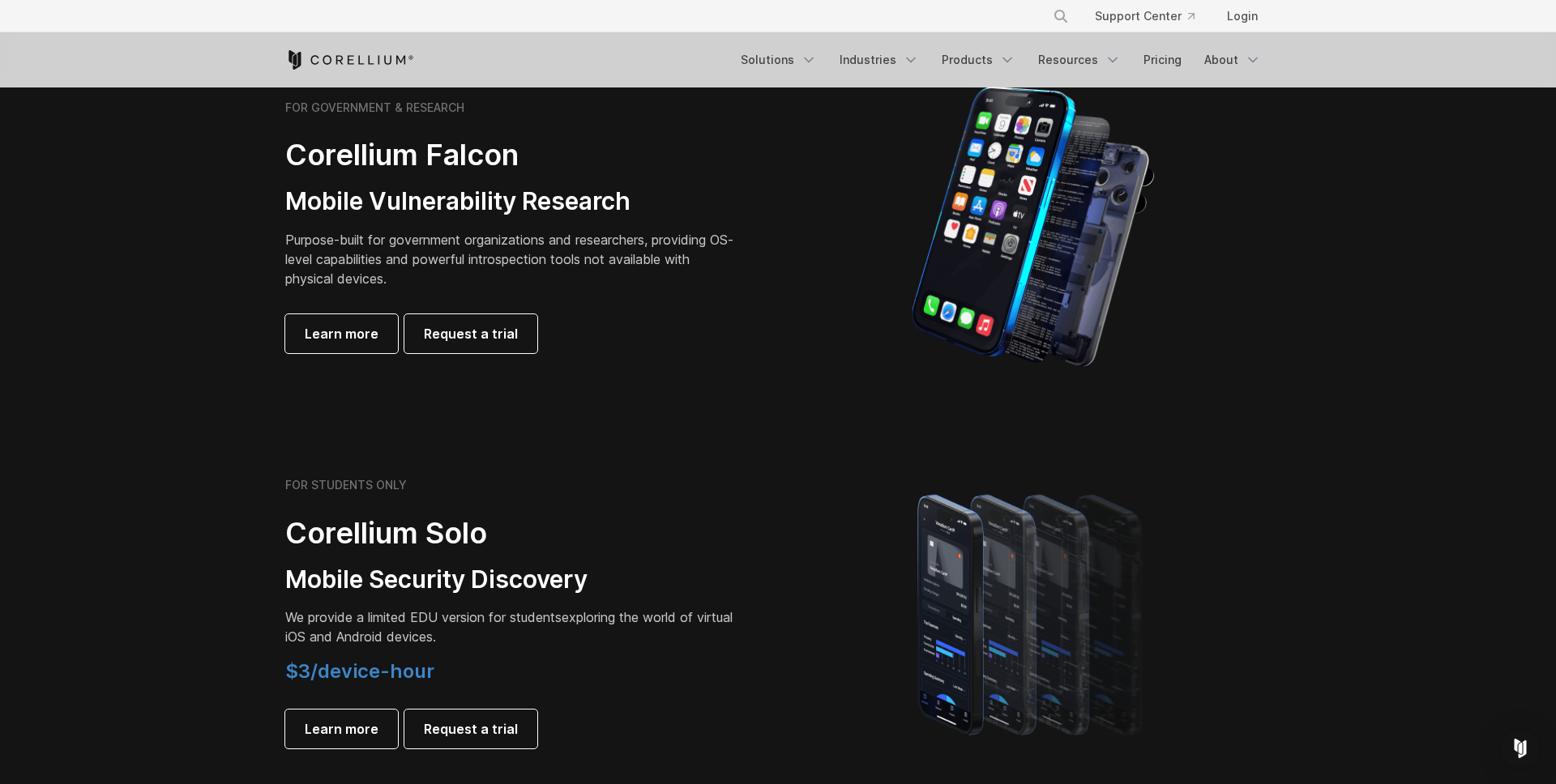 scroll, scrollTop: 682, scrollLeft: 0, axis: vertical 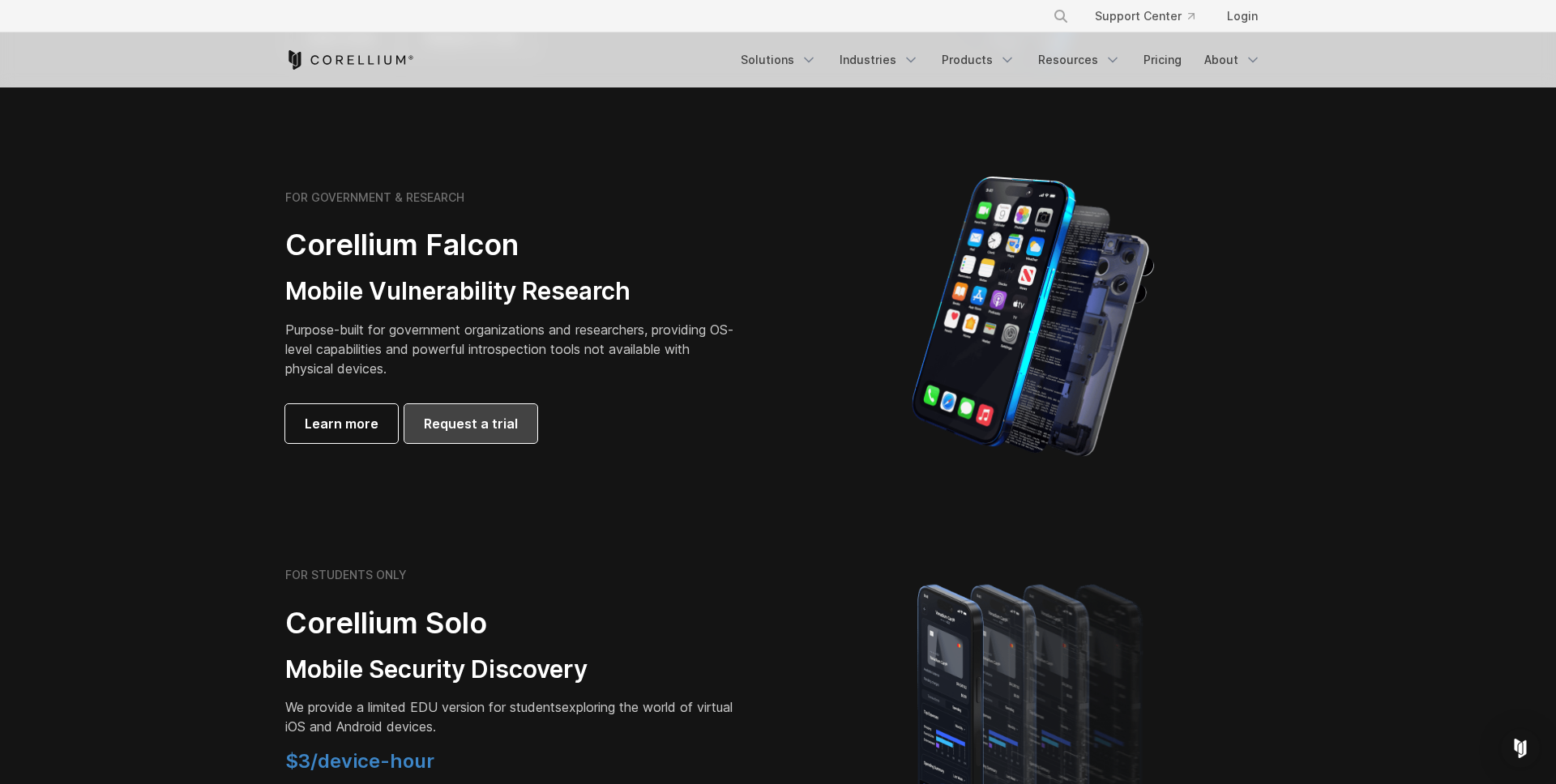 click on "Request a trial" at bounding box center (471, 424) 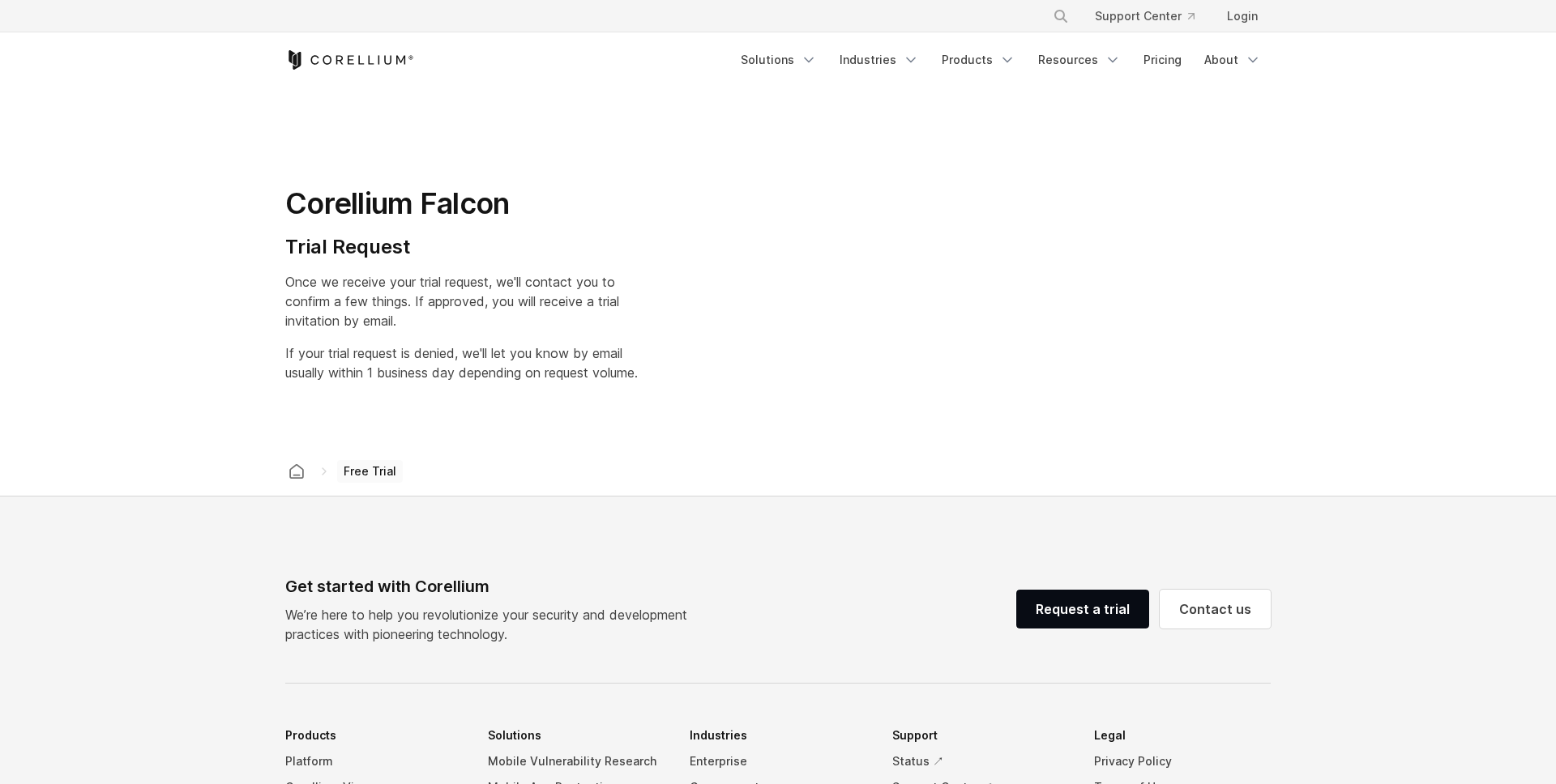 scroll, scrollTop: 0, scrollLeft: 0, axis: both 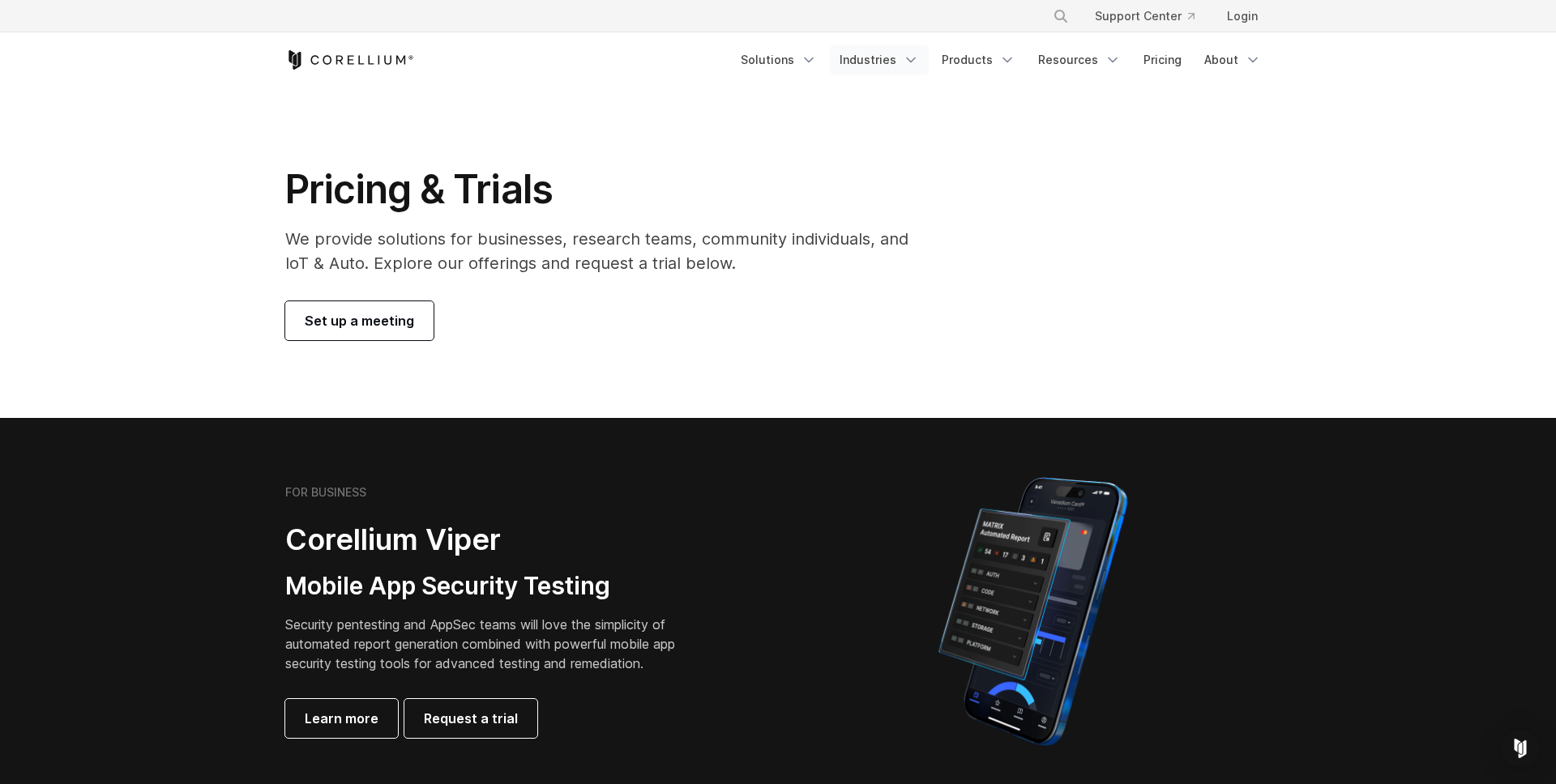 click on "Industries" at bounding box center [879, 60] 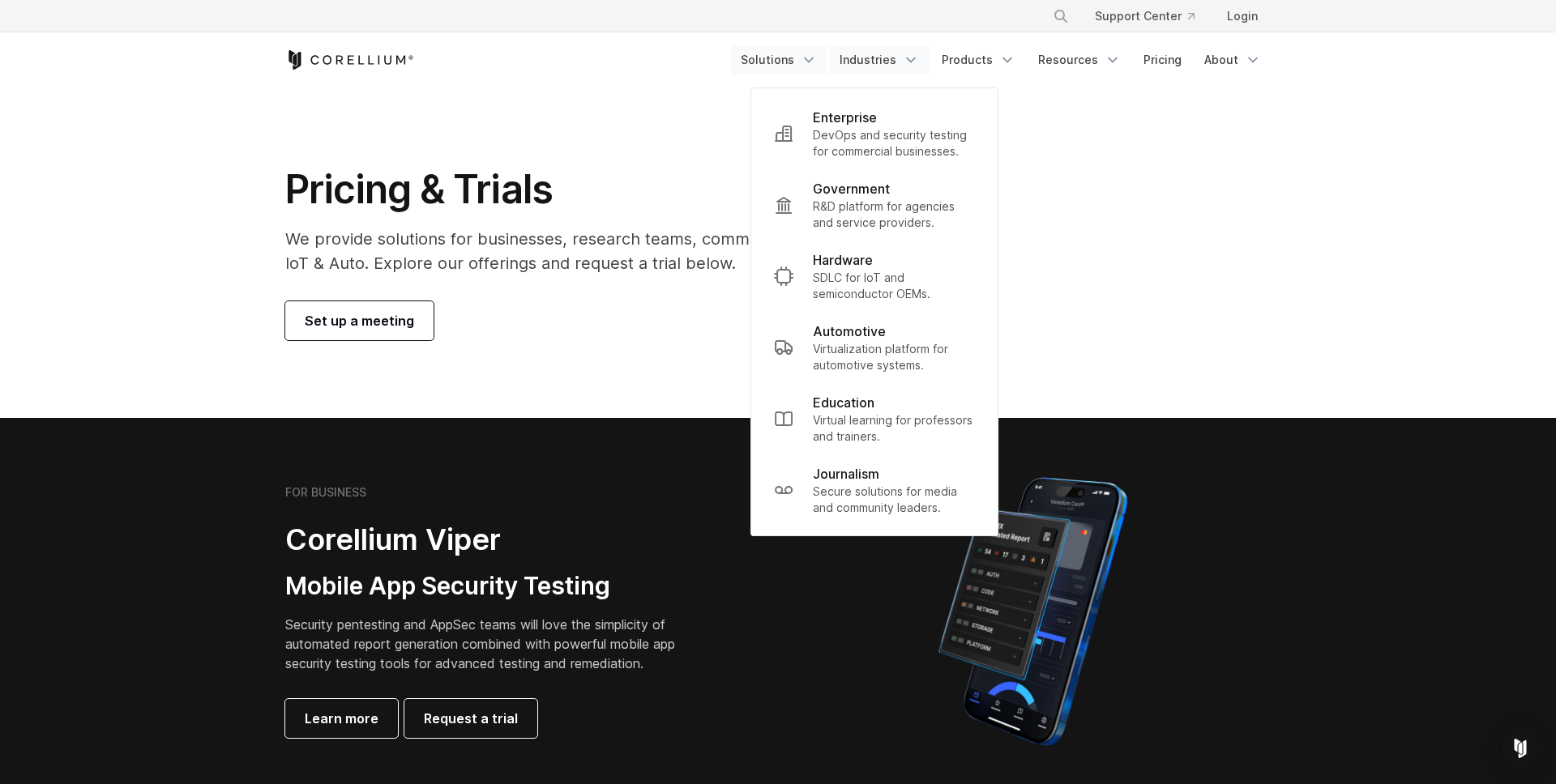 click on "Solutions" at bounding box center [779, 60] 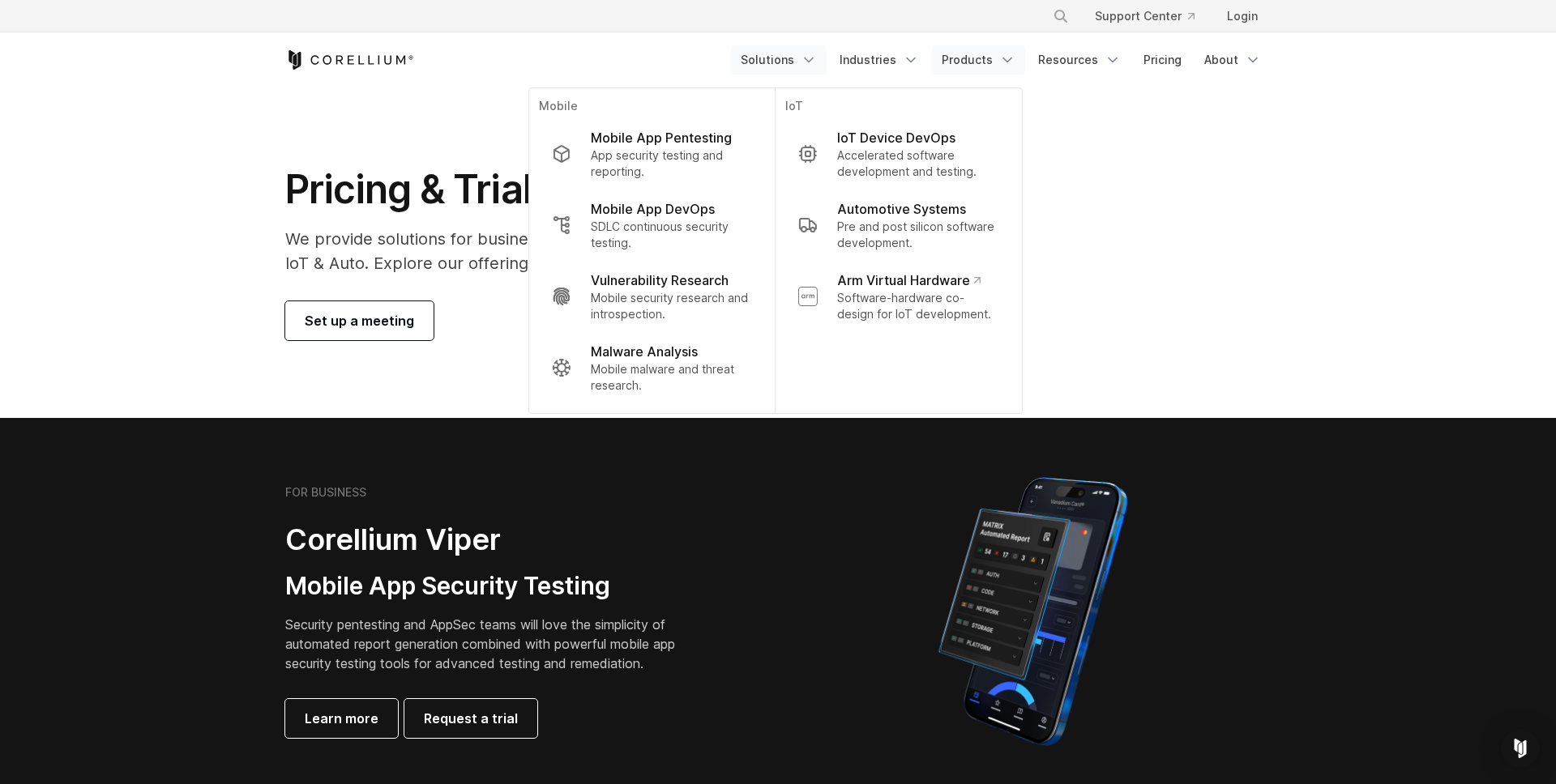 click on "Products" at bounding box center [978, 60] 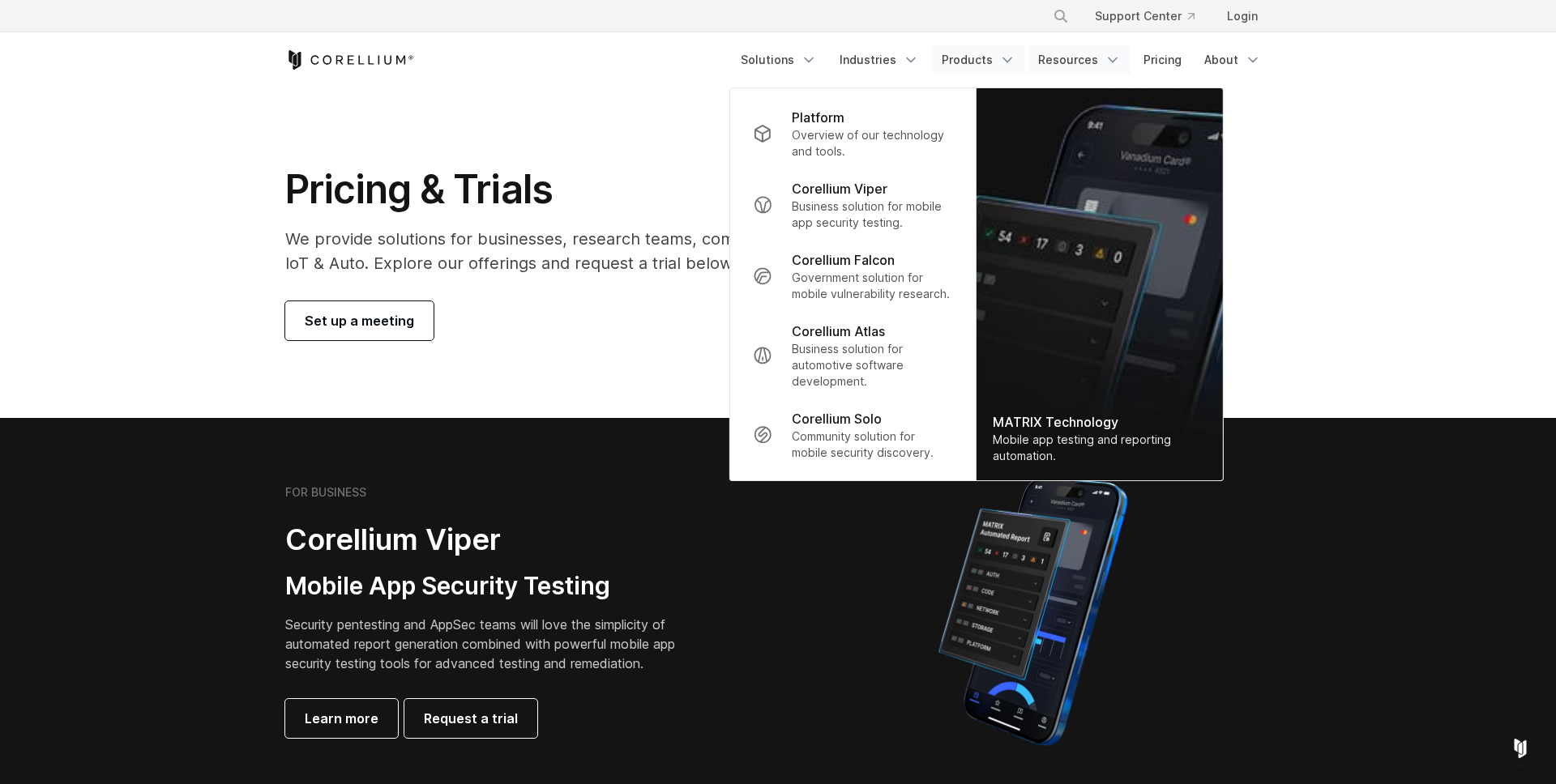 click on "Resources" at bounding box center (1079, 60) 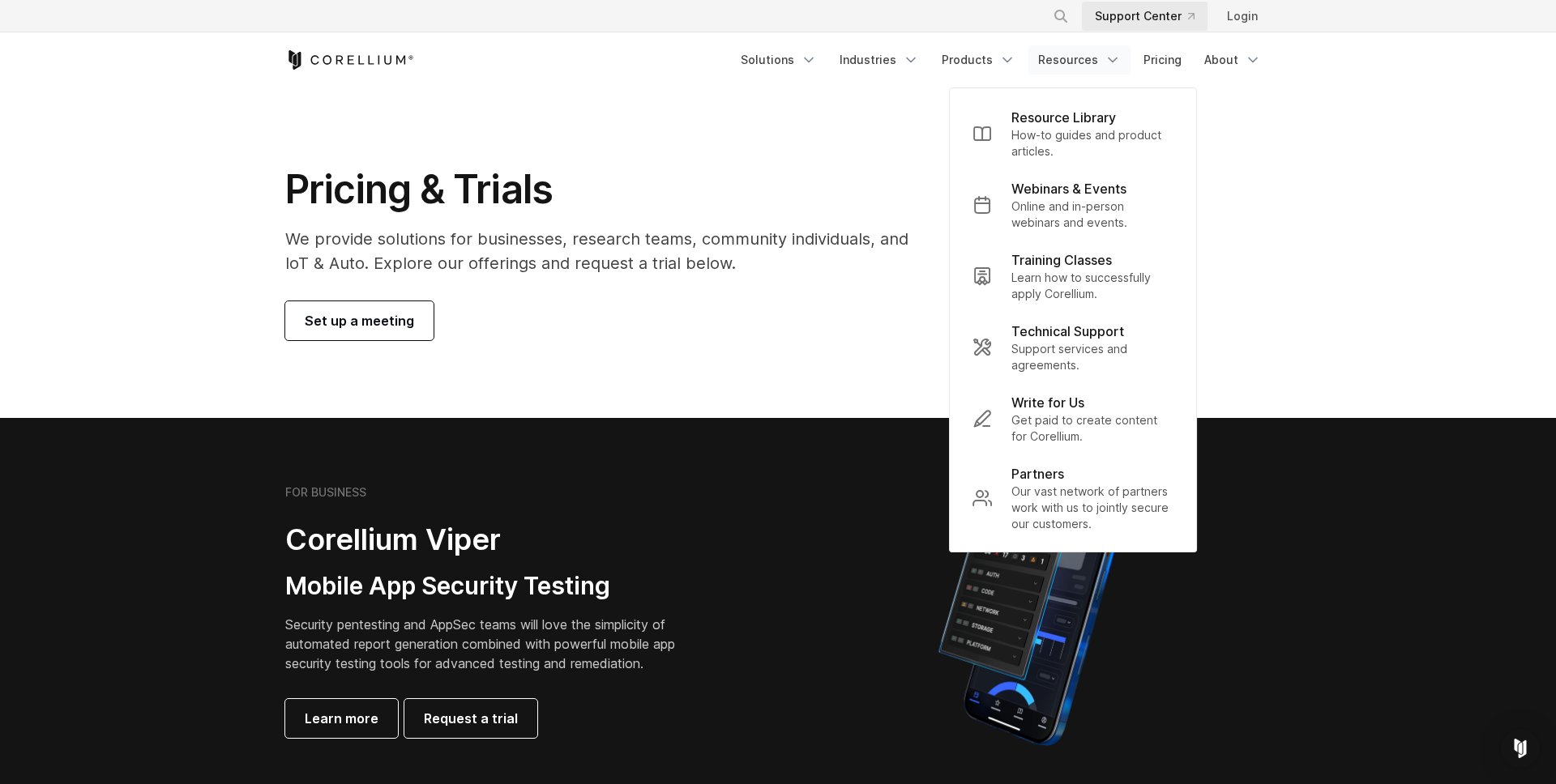 click on "Support Center" at bounding box center (1144, 16) 